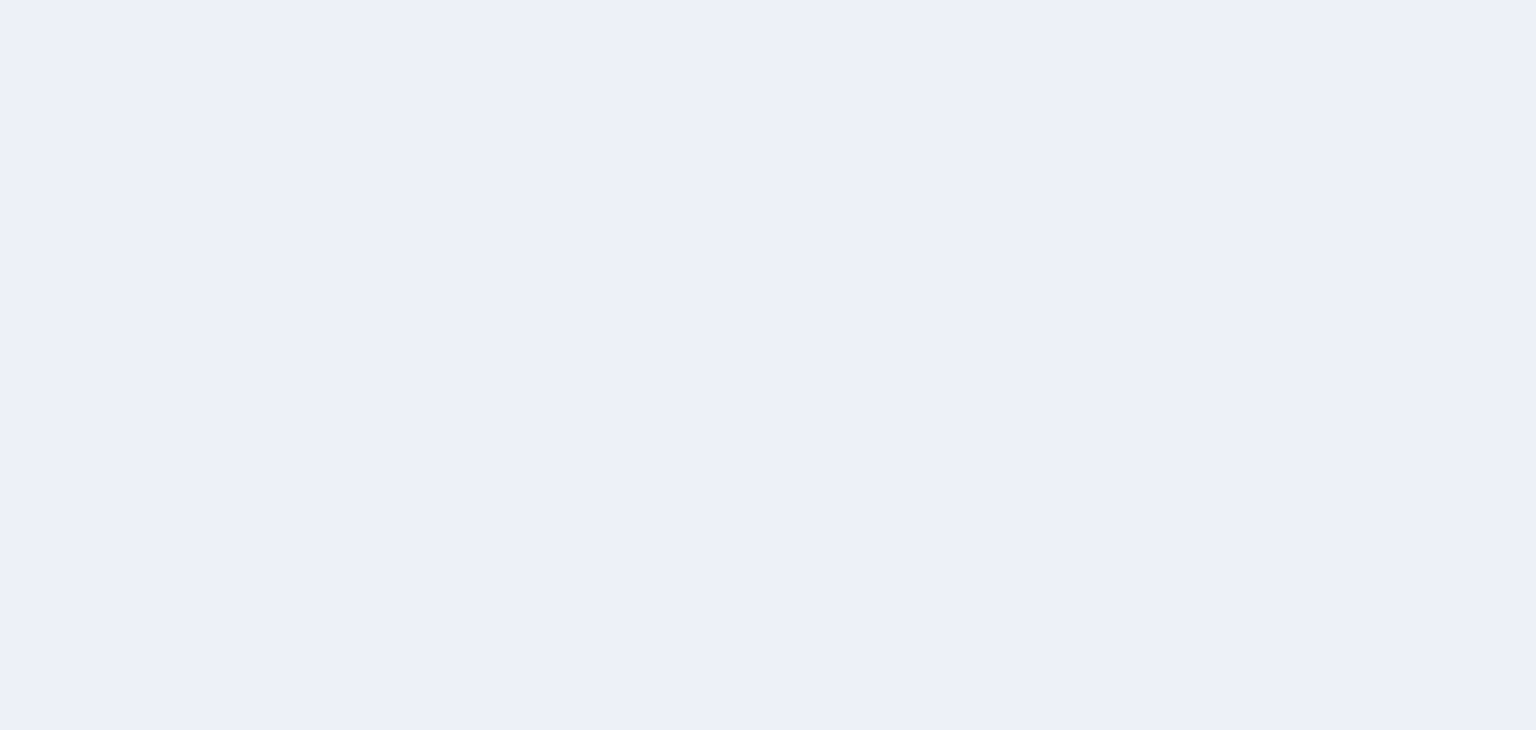 scroll, scrollTop: 0, scrollLeft: 0, axis: both 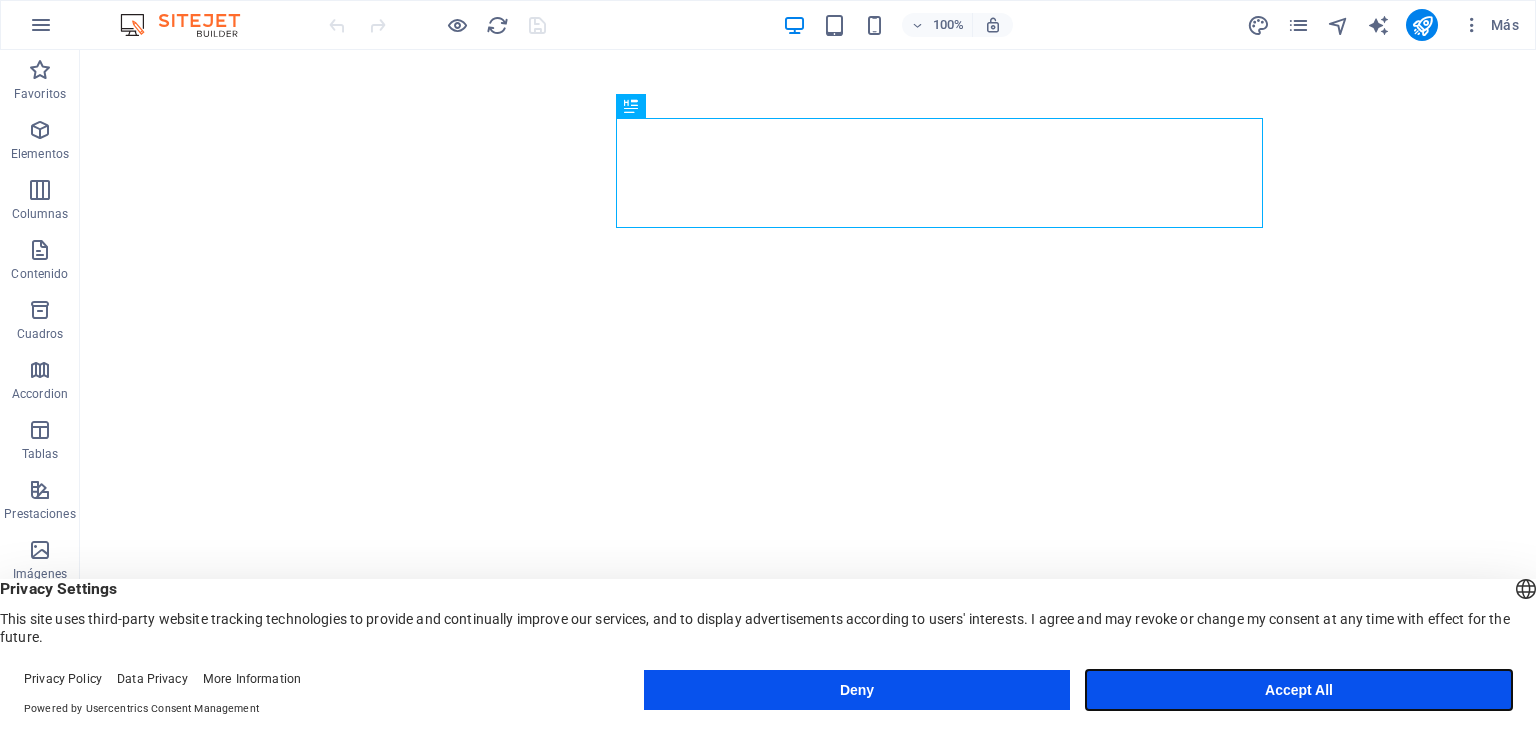 click on "Accept All" at bounding box center (1299, 690) 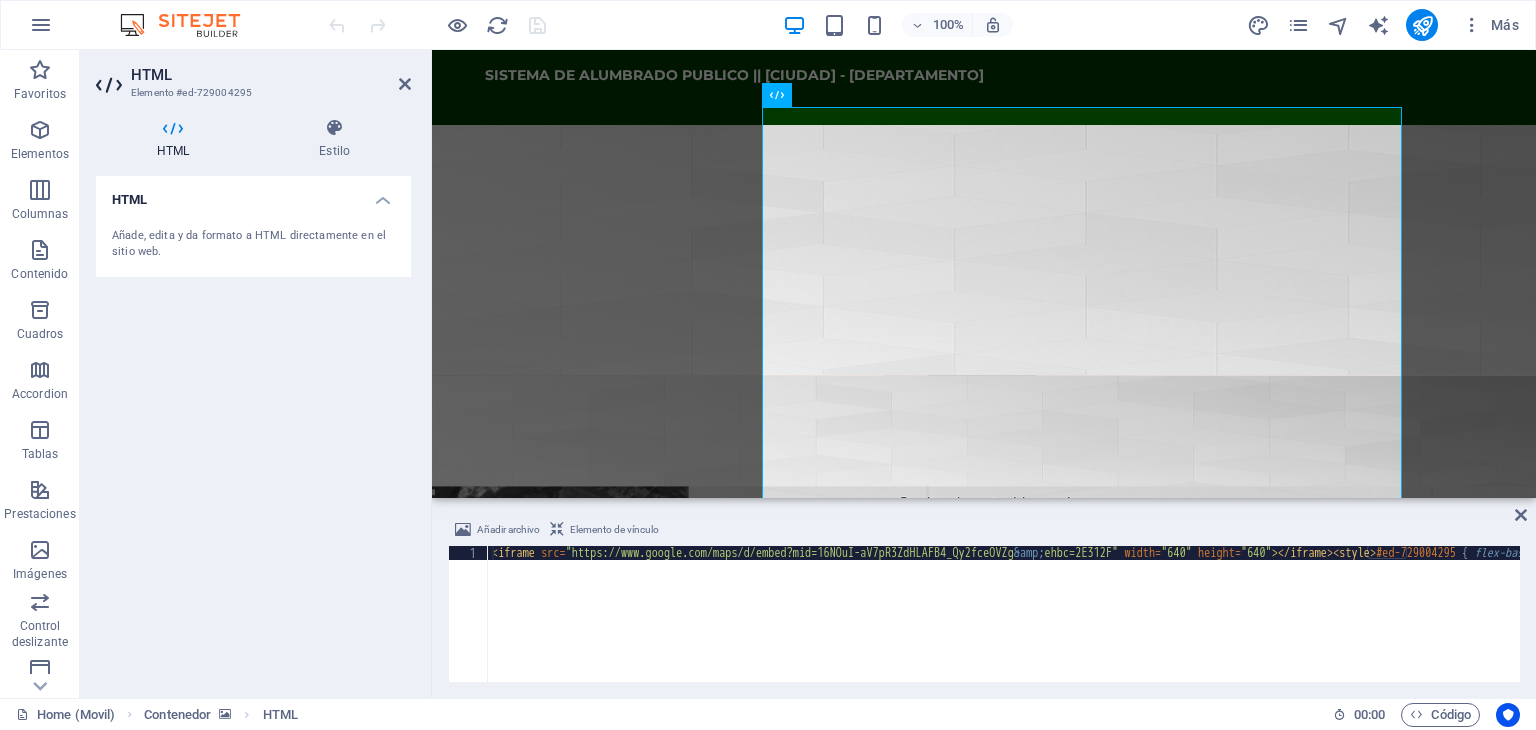 scroll, scrollTop: 1900, scrollLeft: 0, axis: vertical 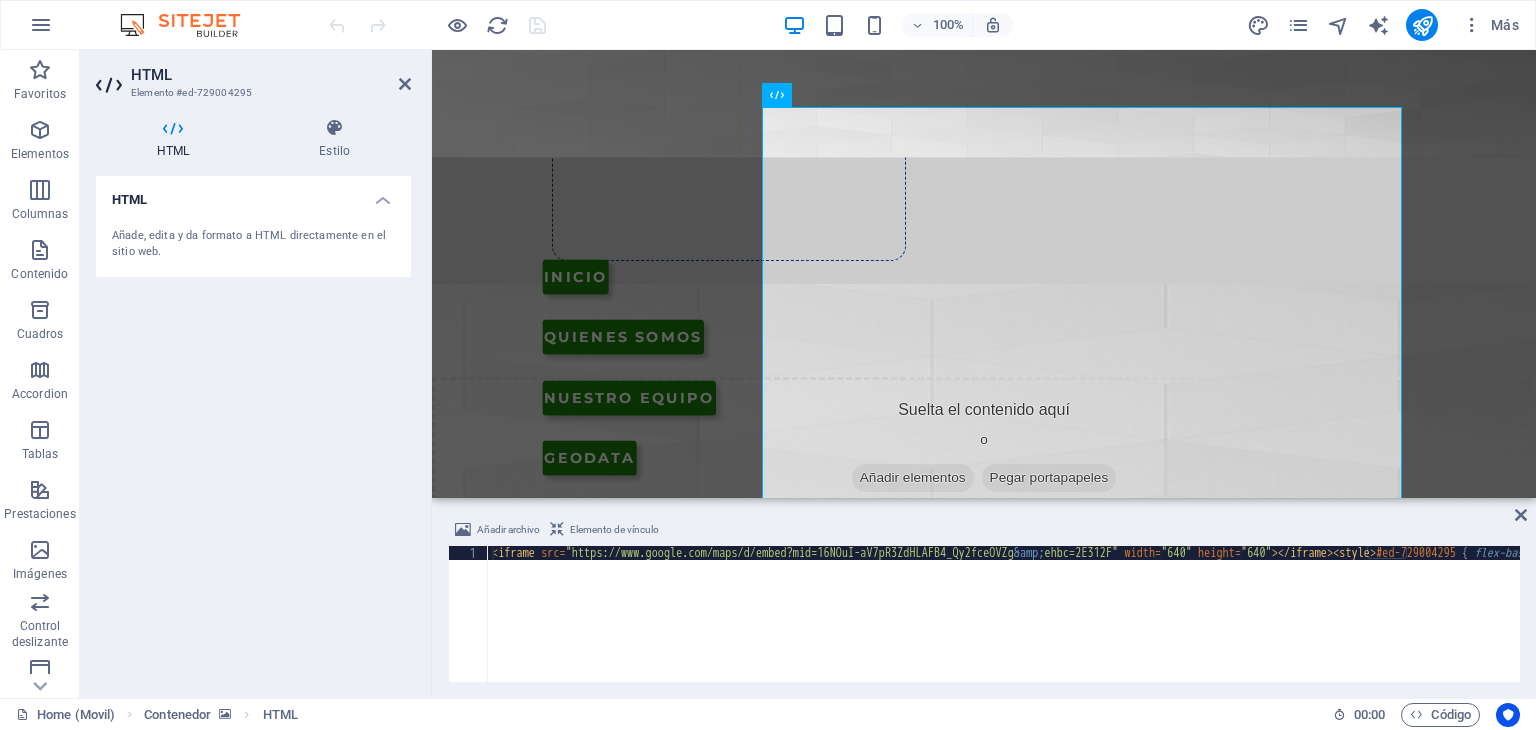 click on "< iframe   src = "https://www.google.com/maps/d/embed?mid=16NOuI-aV7pR3ZdHLAFB4_Qy2fceOVZg &amp; ehbc=2E312F"   width = "640"   height = "640" > < / iframe > < style > #ed-729004295   {   flex-basis :   auto ;   transform :  translate3d( 310 px ,  0 px ,  0 px ) scale( 1 ) rotate( 0 deg ) skew( 0 deg ) ;   } < / style >" at bounding box center [1371, 626] 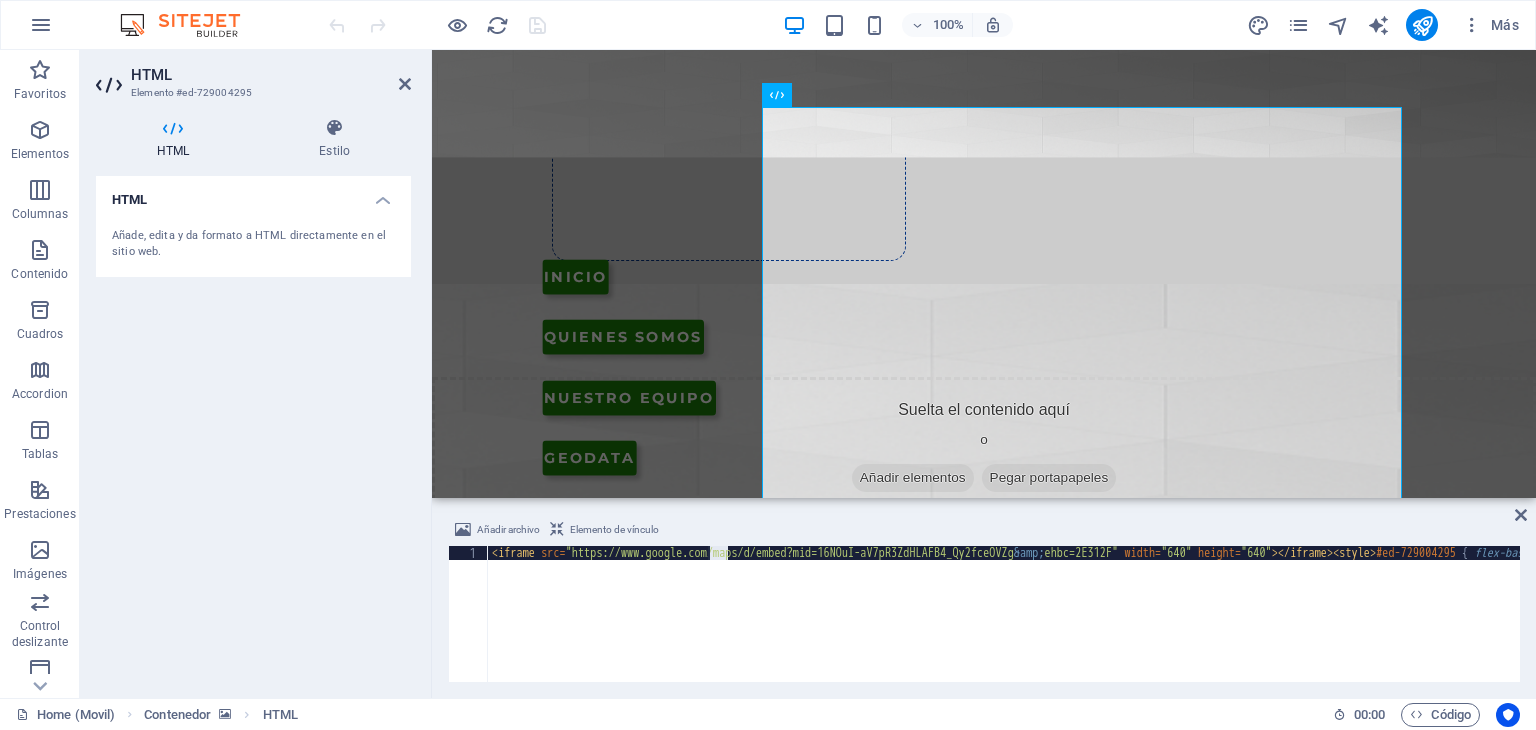 click on "< iframe   src = "https://www.google.com/maps/d/embed?mid=16NOuI-aV7pR3ZdHLAFB4_Qy2fceOVZg &amp; ehbc=2E312F"   width = "640"   height = "640" > < / iframe > < style > #ed-729004295   {   flex-basis :   auto ;   transform :  translate3d( 310 px ,  0 px ,  0 px ) scale( 1 ) rotate( 0 deg ) skew( 0 deg ) ;   } < / style >" at bounding box center (1371, 626) 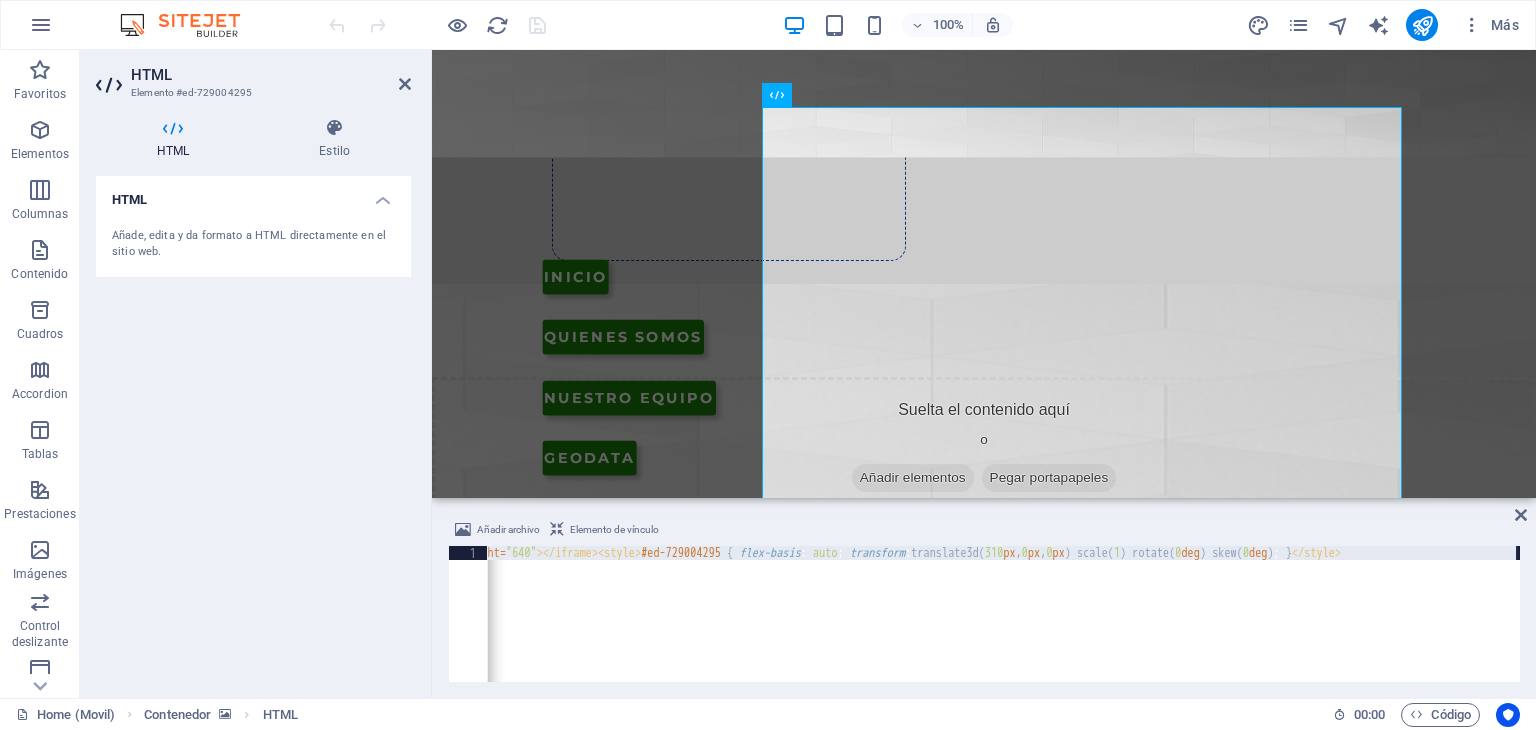 click on "< iframe   src = "https://www.google.com/maps/d/embed?mid=16NOuI-aV7pR3ZdHLAFB4_Qy2fceOVZg &amp; ehbc=2E312F"   width = "640"   height = "640" > < / iframe > < style > #ed-729004295   {   flex-basis :   auto ;   transform :  translate3d( 310 px ,  0 px ,  0 px ) scale( 1 ) rotate( 0 deg ) skew( 0 deg ) ;   } < / style >" at bounding box center (636, 626) 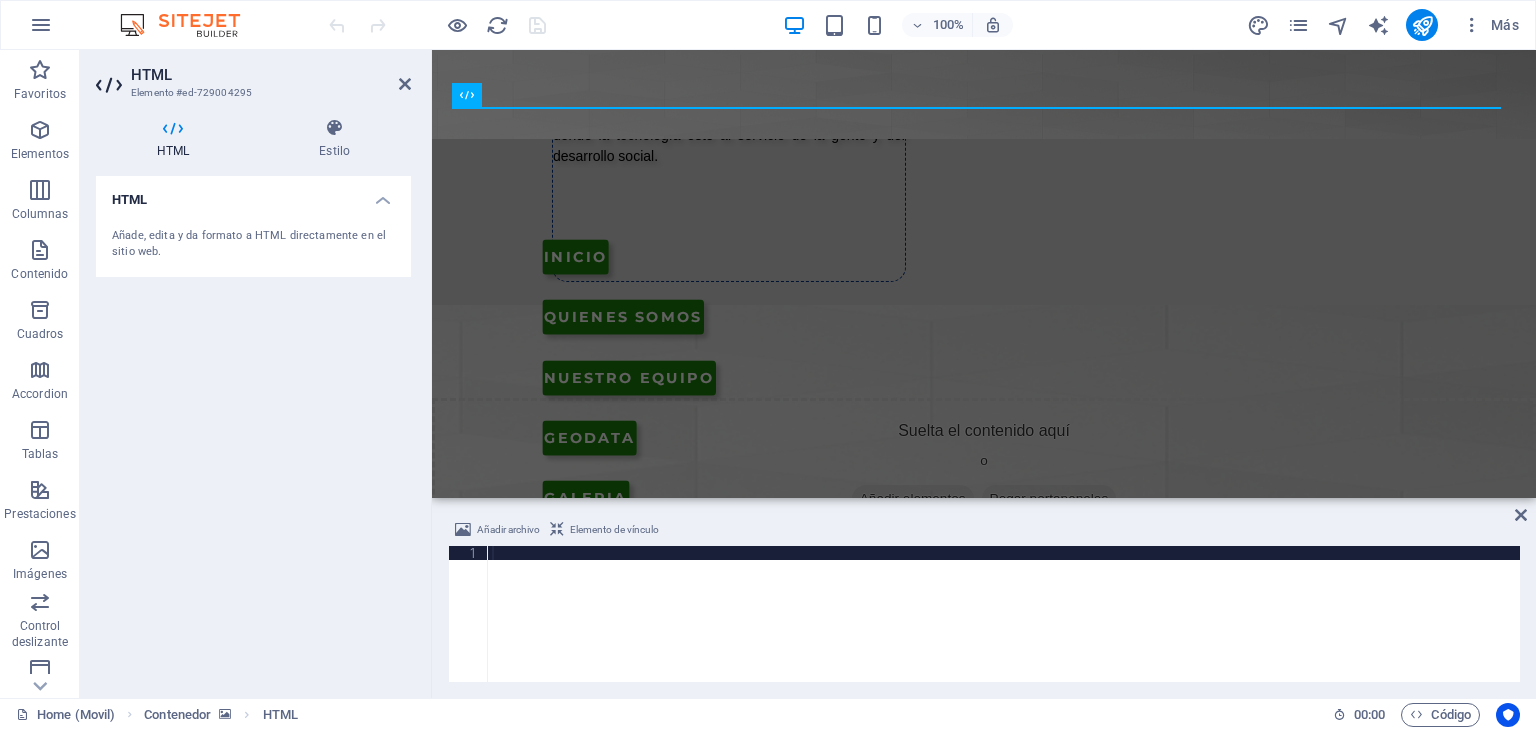 click at bounding box center [1004, 626] 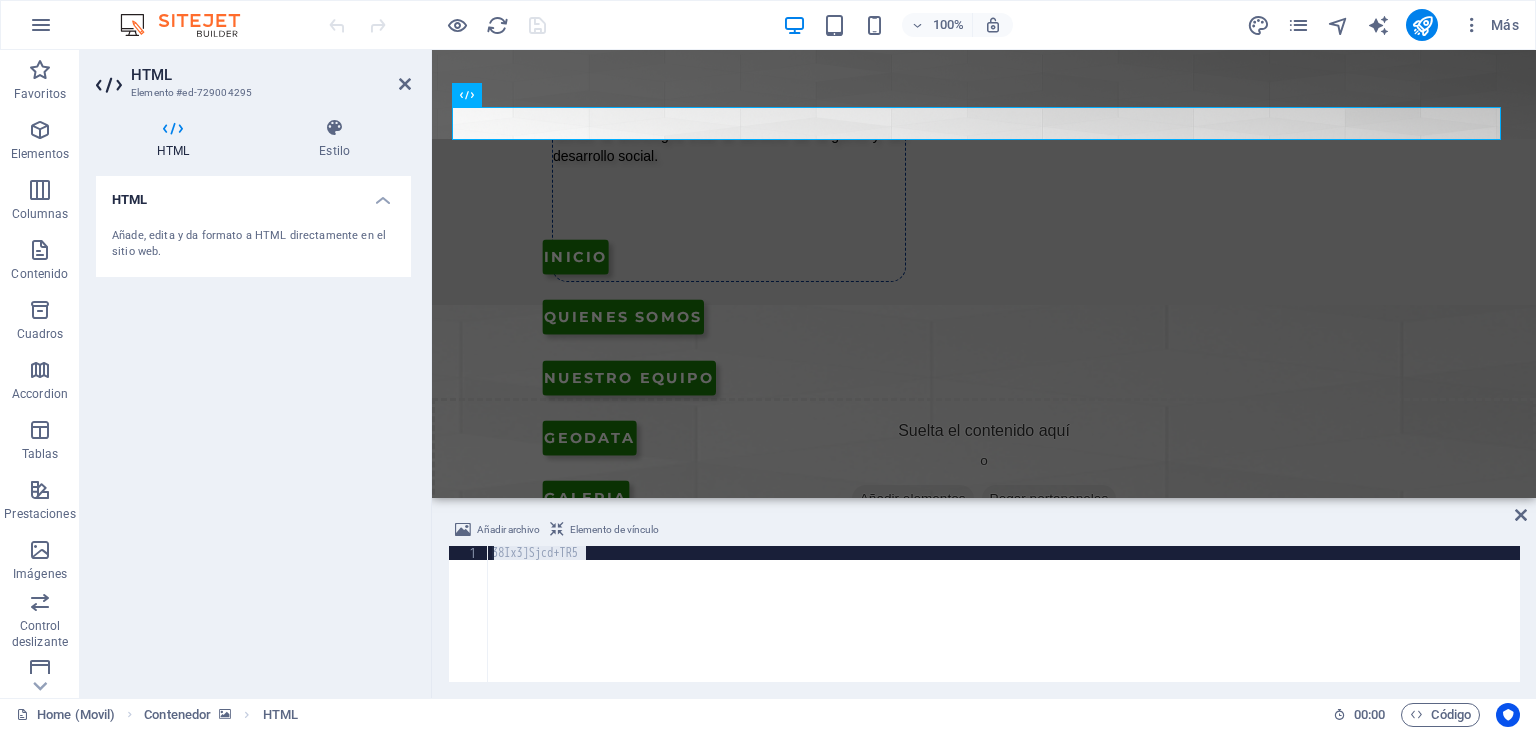 drag, startPoint x: 600, startPoint y: 558, endPoint x: 418, endPoint y: 541, distance: 182.79224 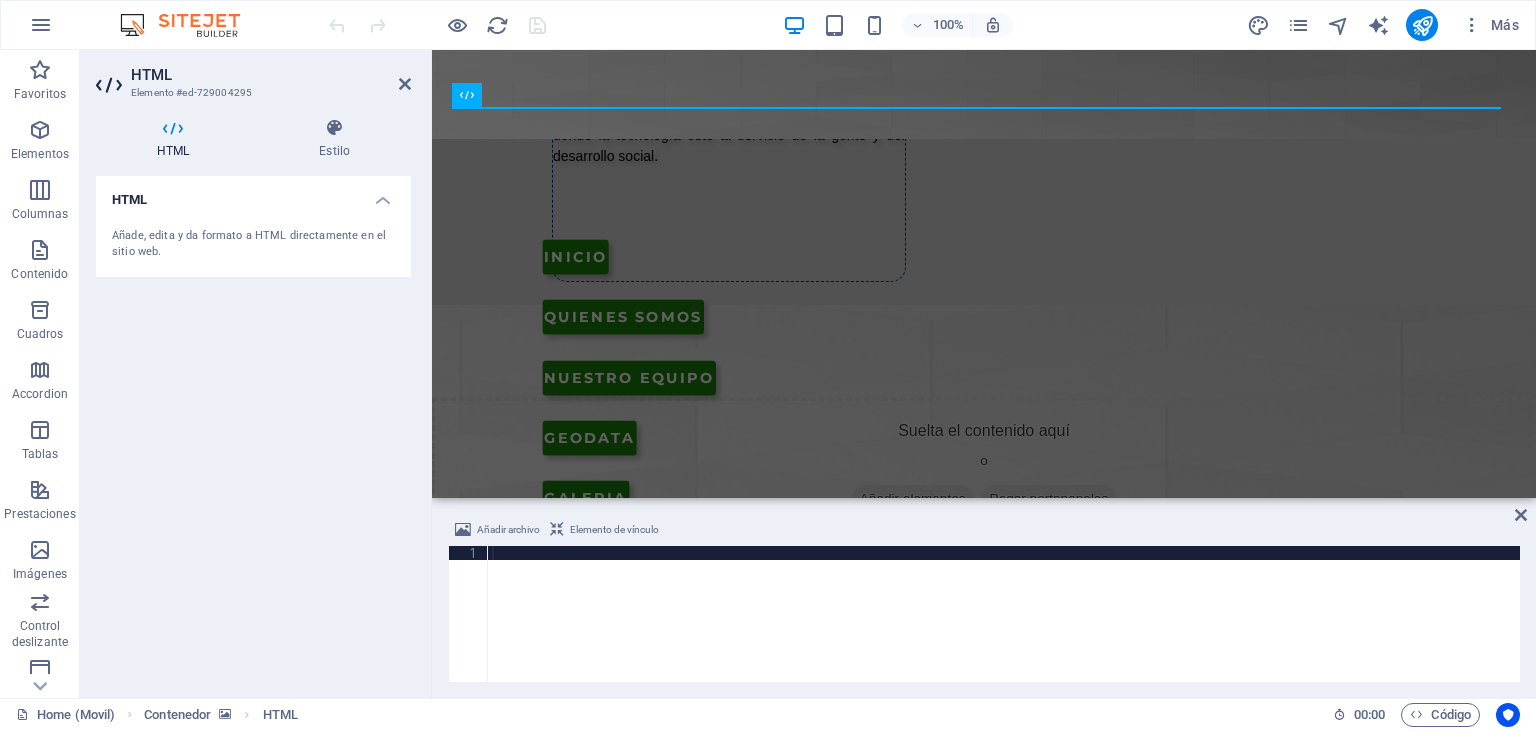 paste on "<iframe src="https://www.google.com/maps/d/embed?mid=1LTre-pUPo09_YJX98cEpdU-xsQoIXJc&ehbc=2E312F" width="640" height="640">
</iframe>" 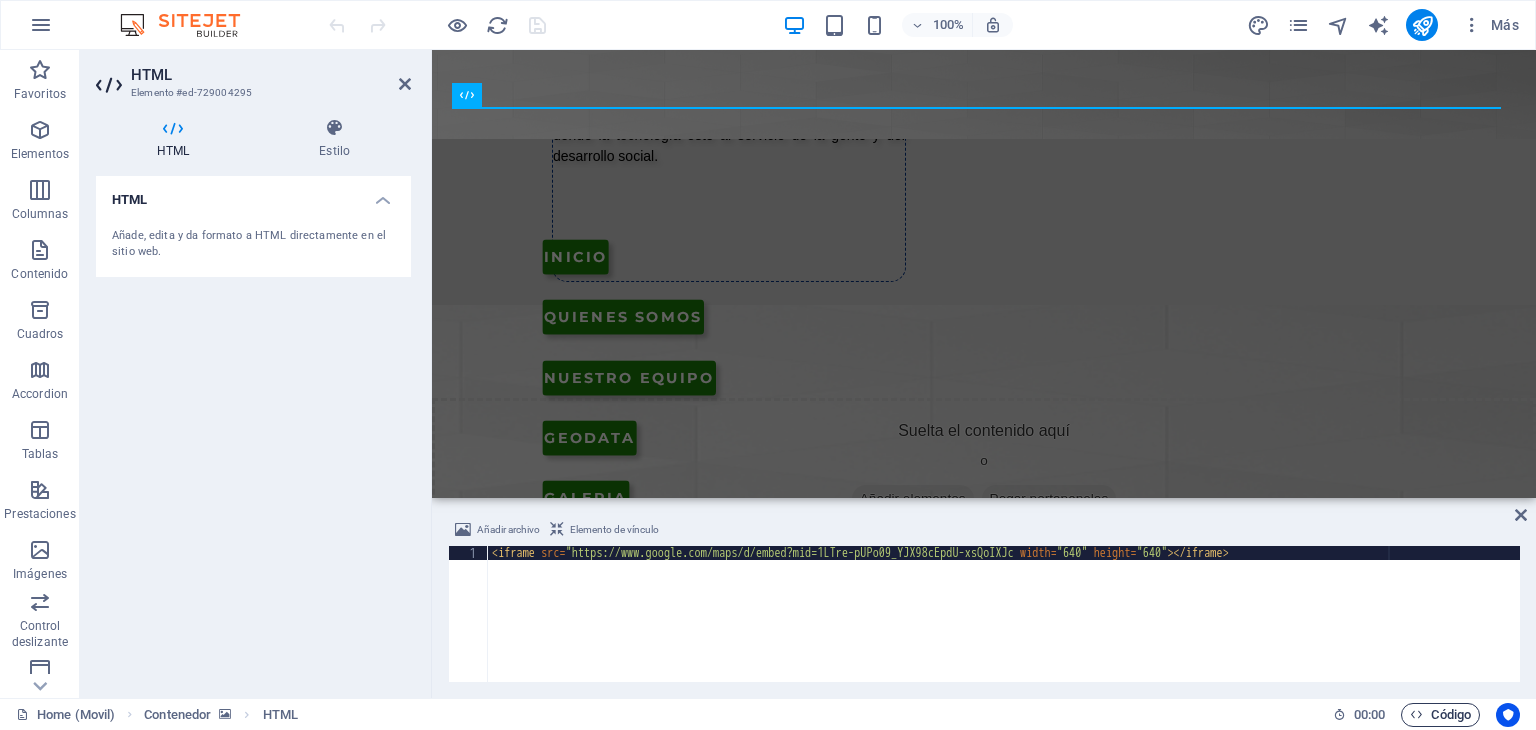 click at bounding box center (1416, 714) 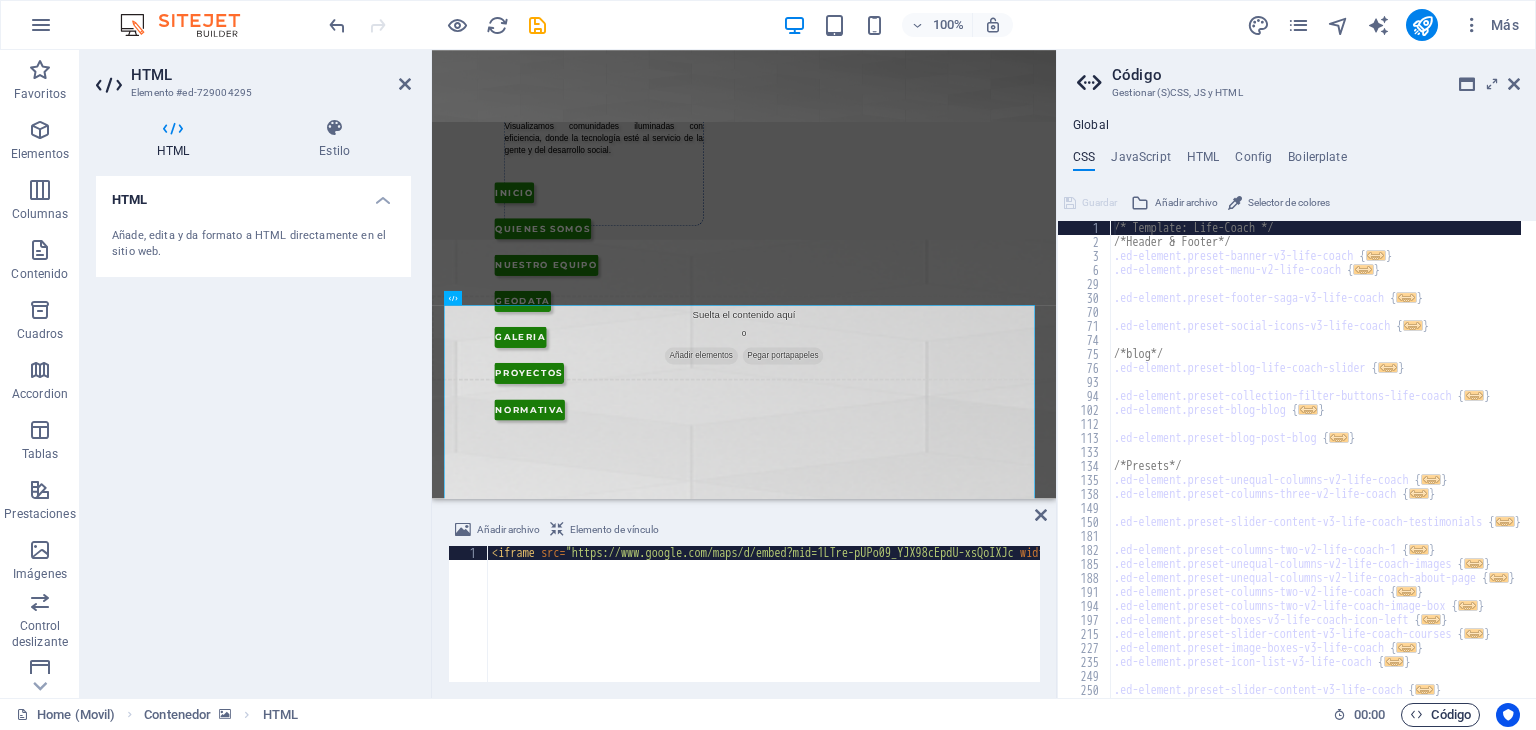 scroll, scrollTop: 1594, scrollLeft: 0, axis: vertical 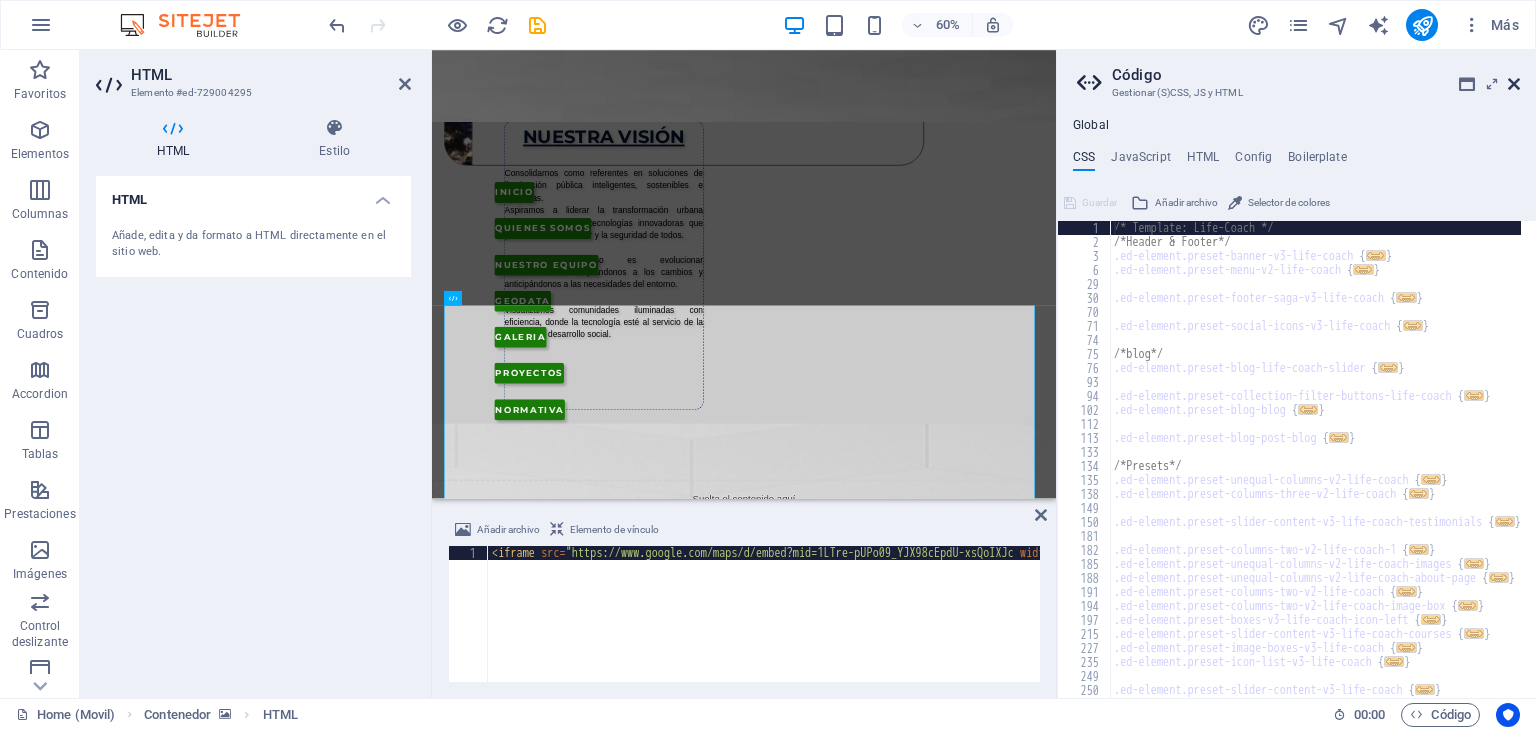 click at bounding box center [1514, 84] 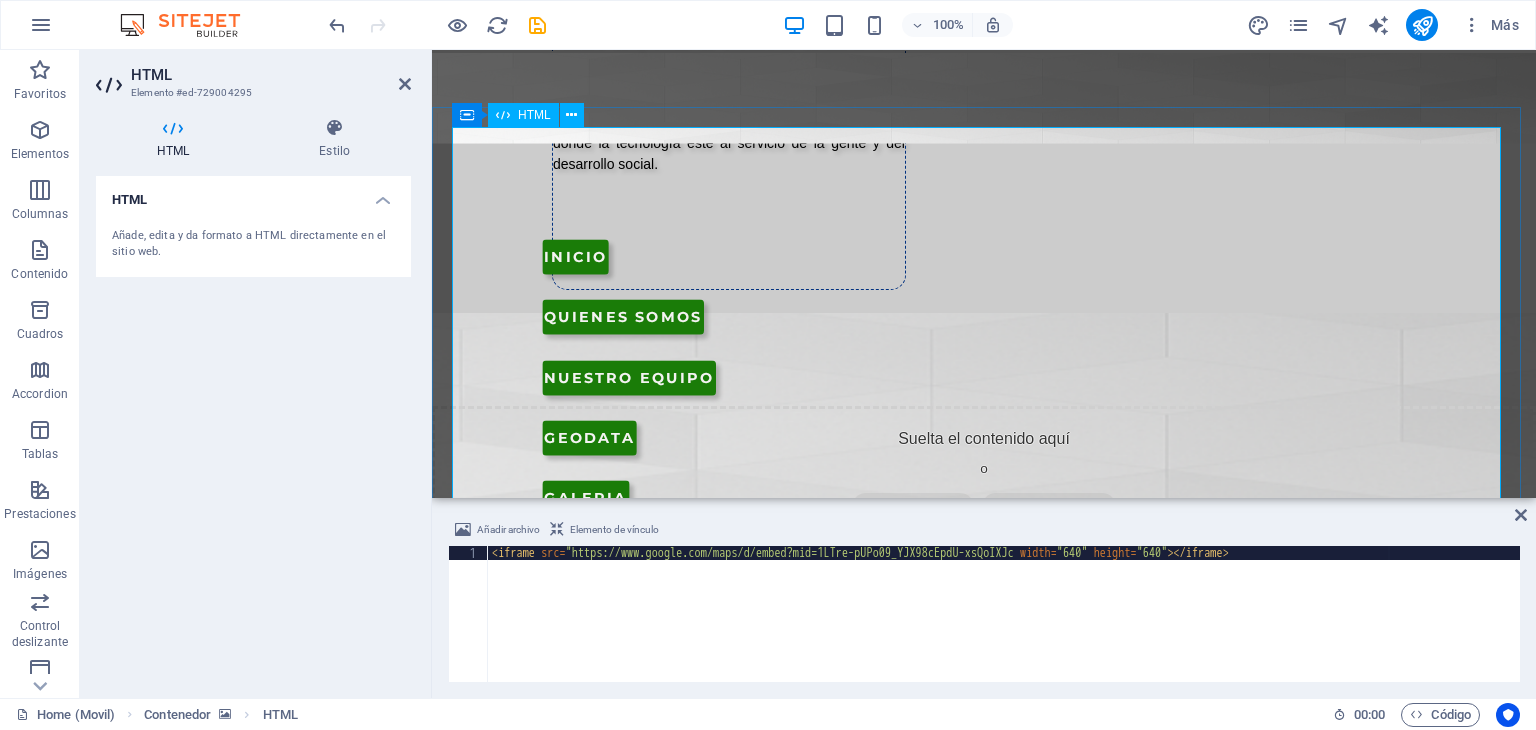 scroll, scrollTop: 1915, scrollLeft: 0, axis: vertical 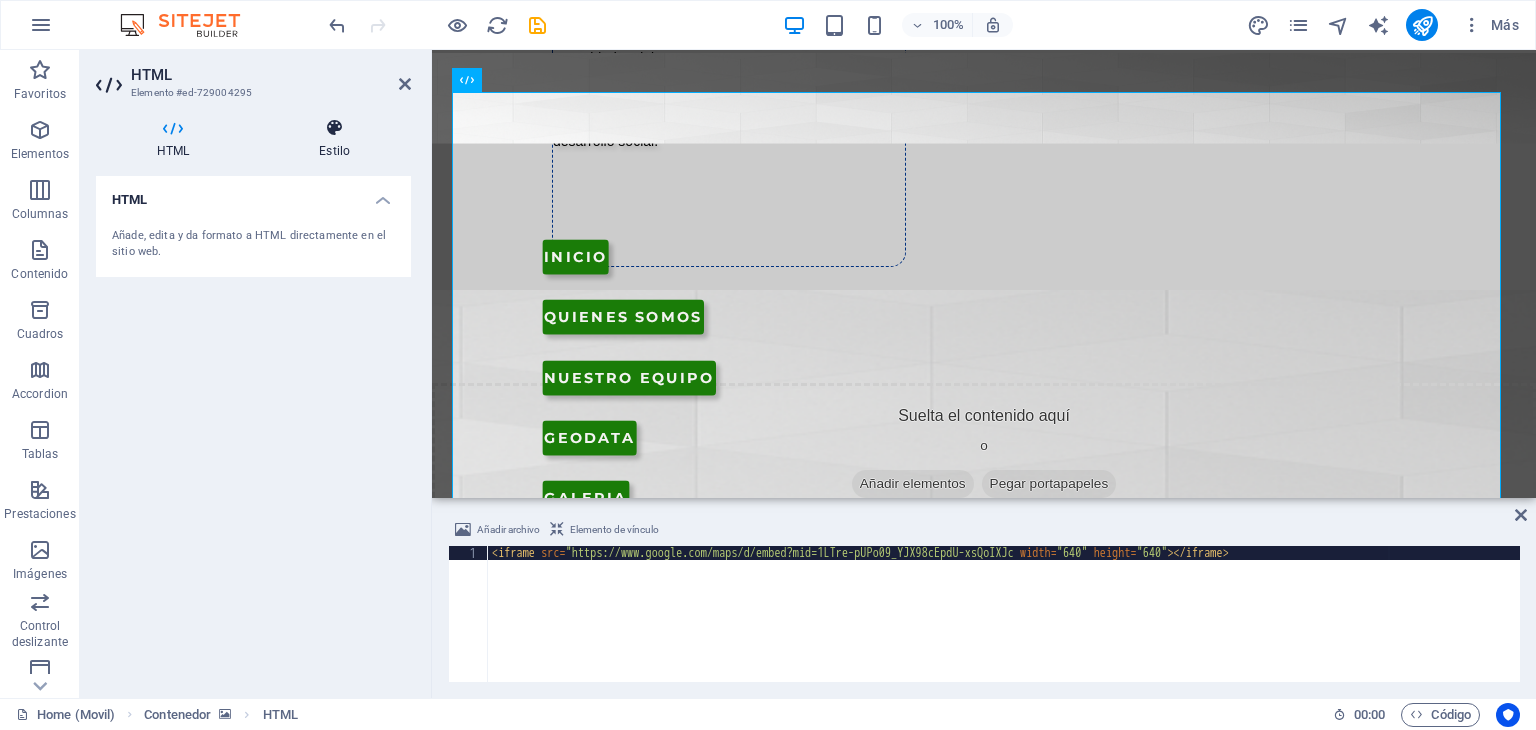 click at bounding box center [334, 128] 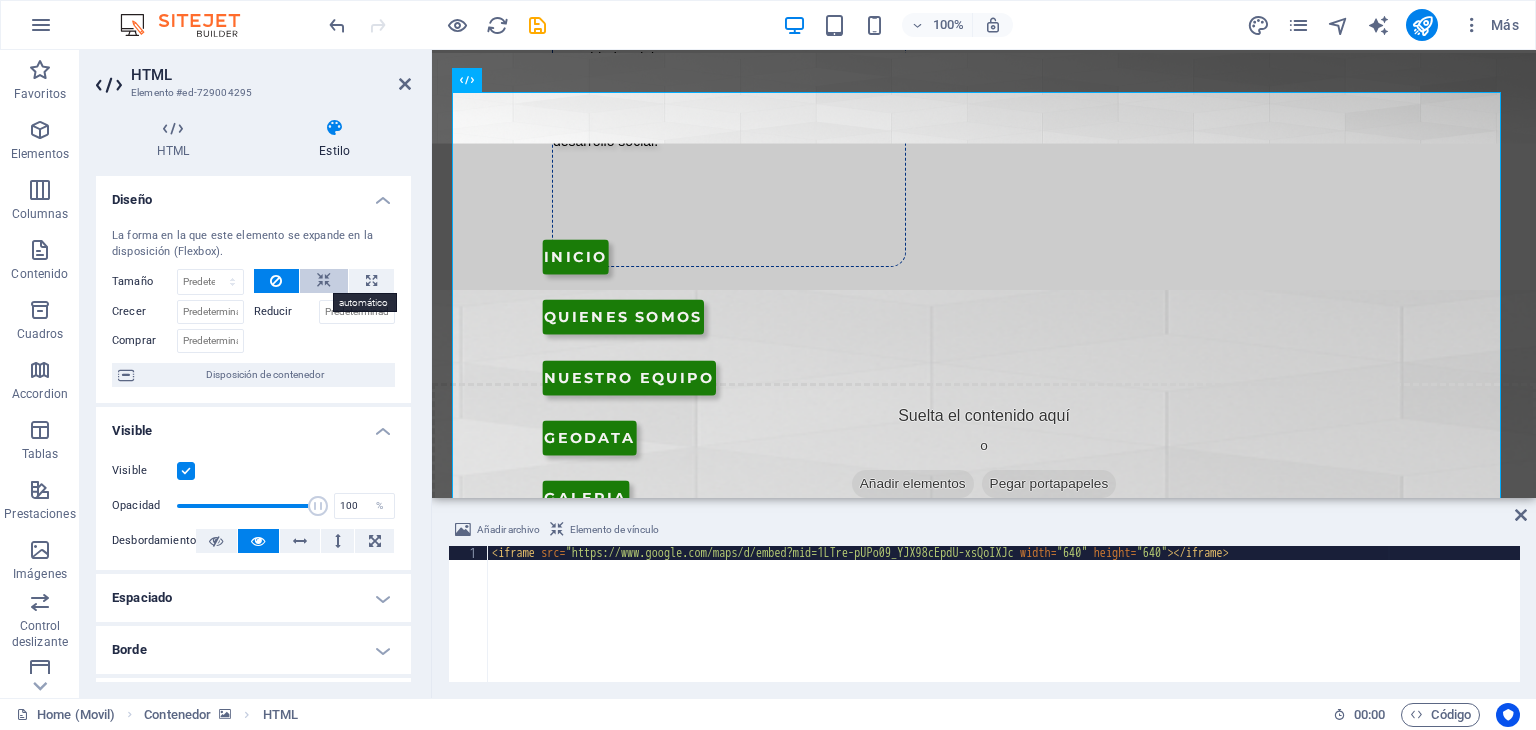 click at bounding box center [324, 281] 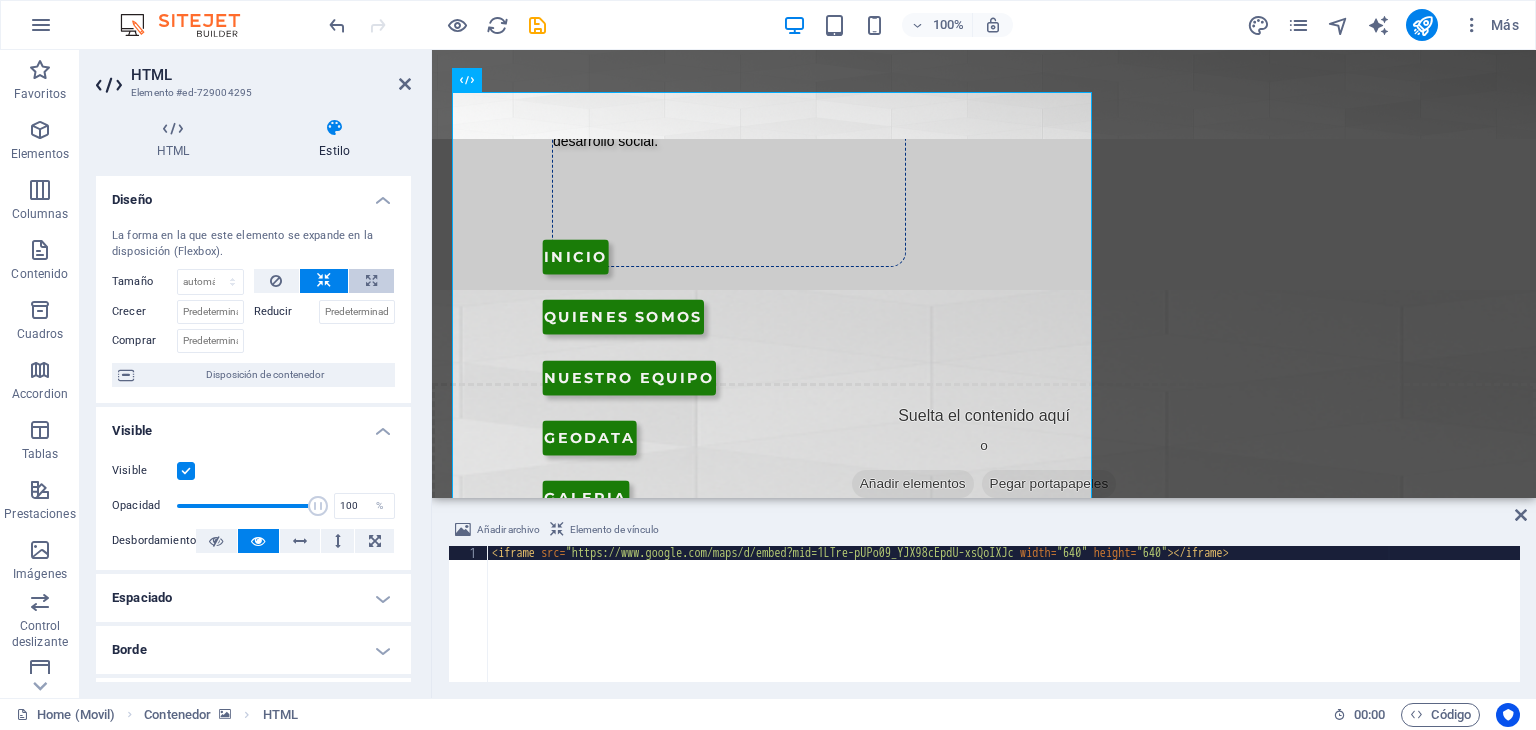 click at bounding box center (371, 281) 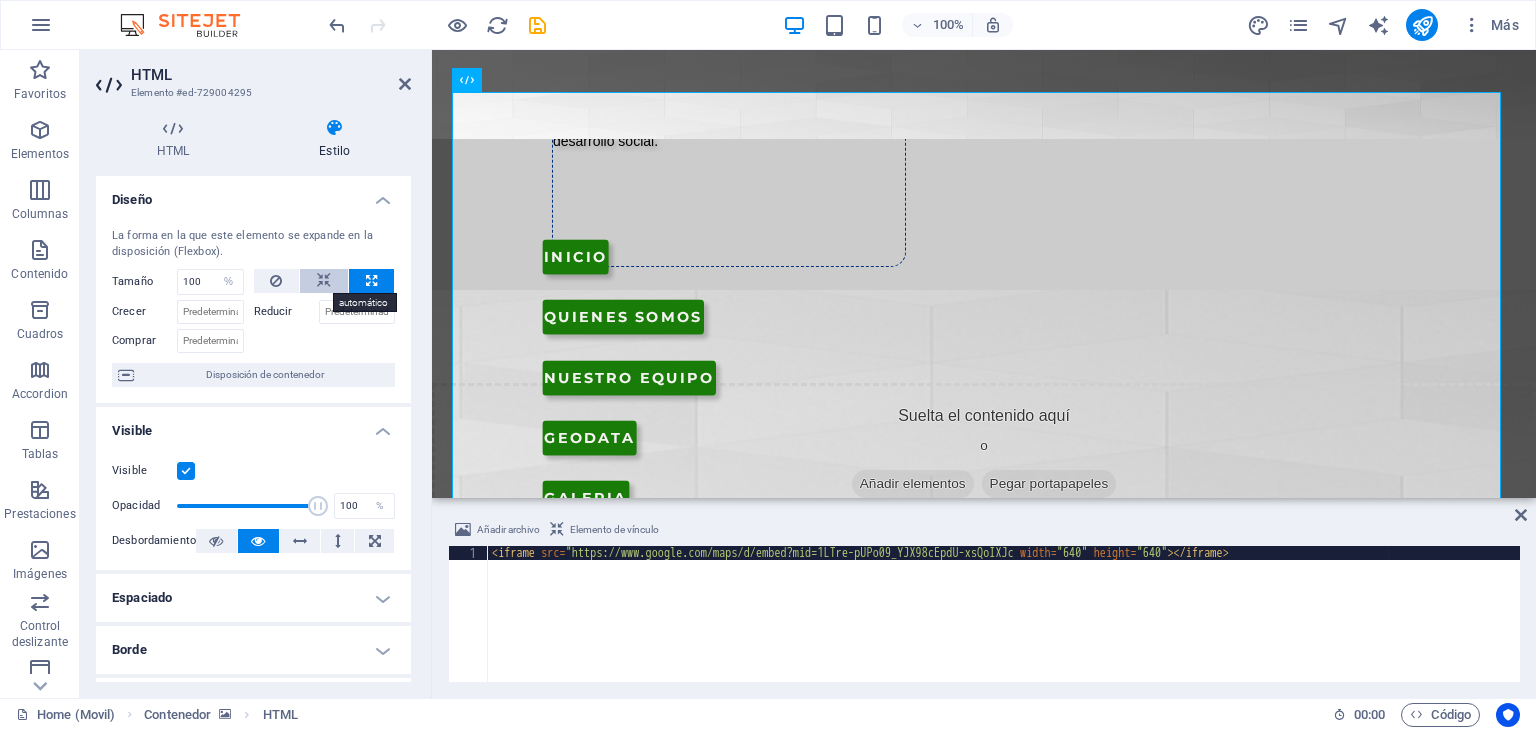 click at bounding box center [324, 281] 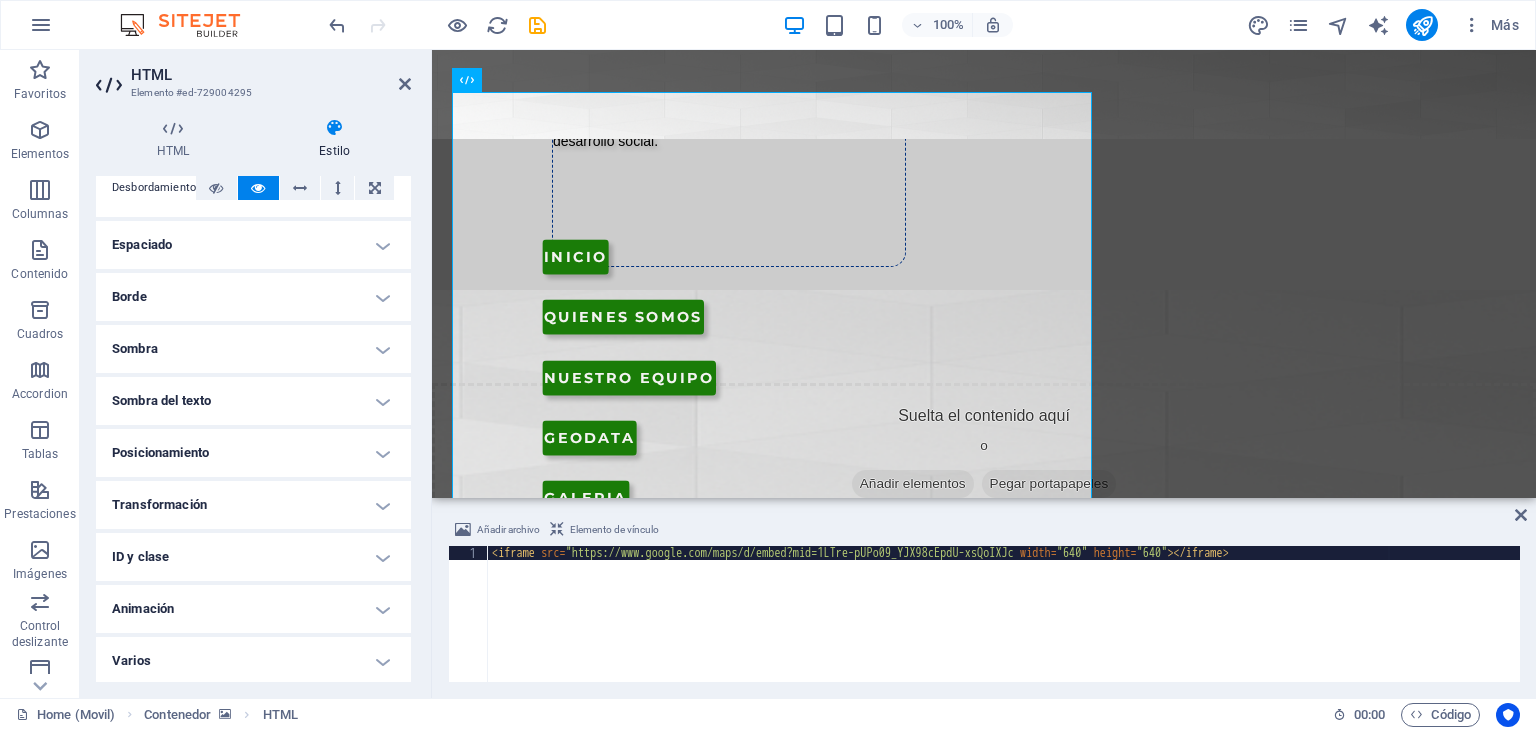 scroll, scrollTop: 355, scrollLeft: 0, axis: vertical 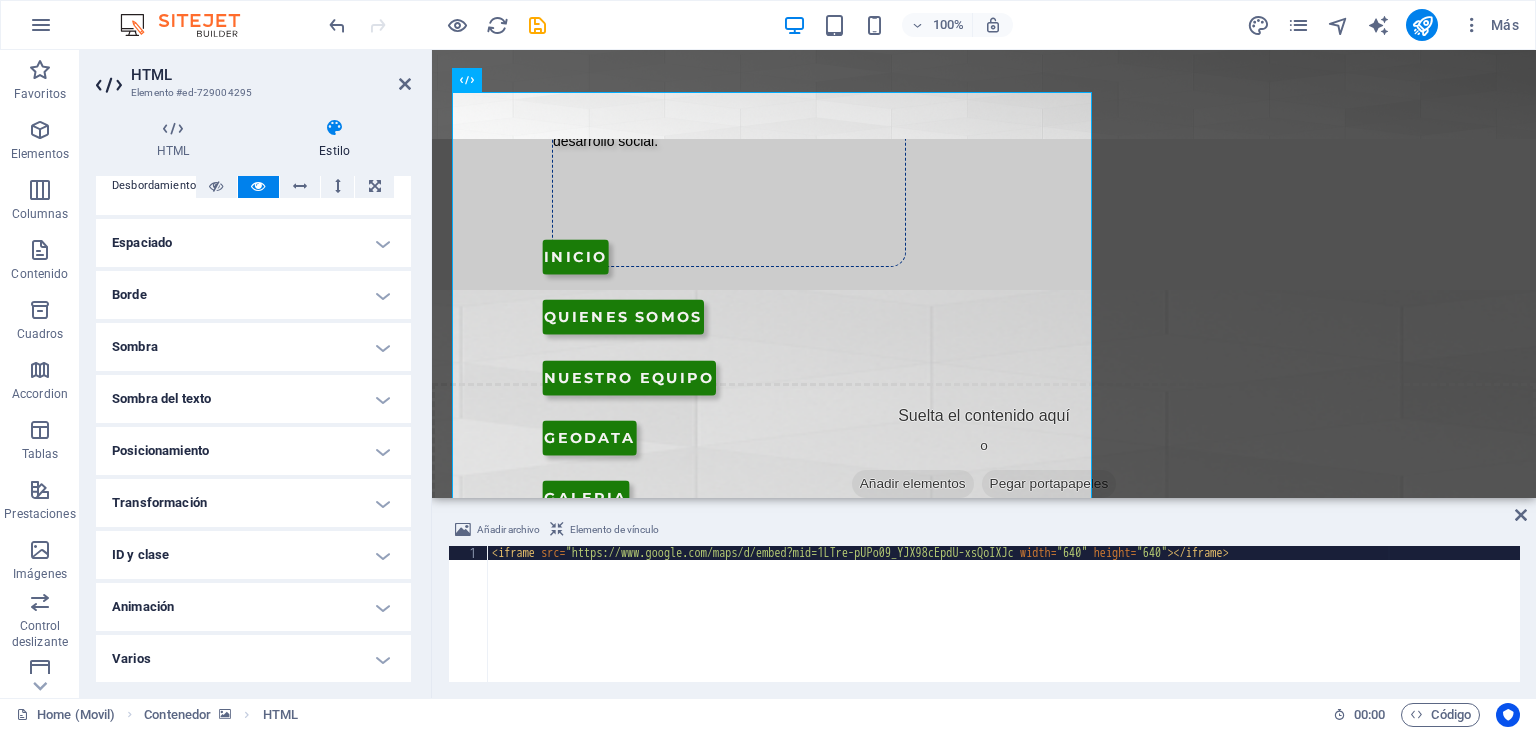 click on "Transformación" at bounding box center [253, 503] 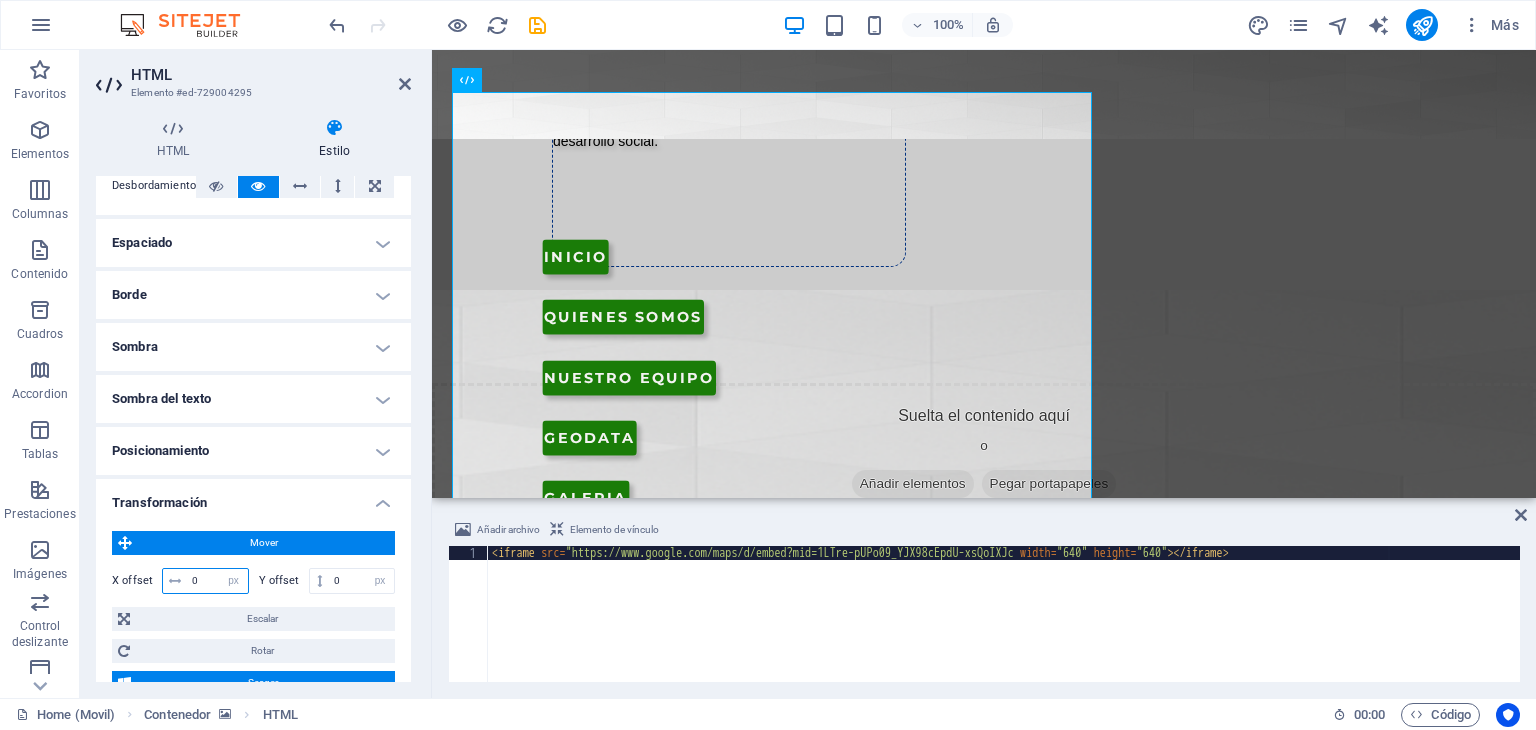 click on "0" at bounding box center [217, 581] 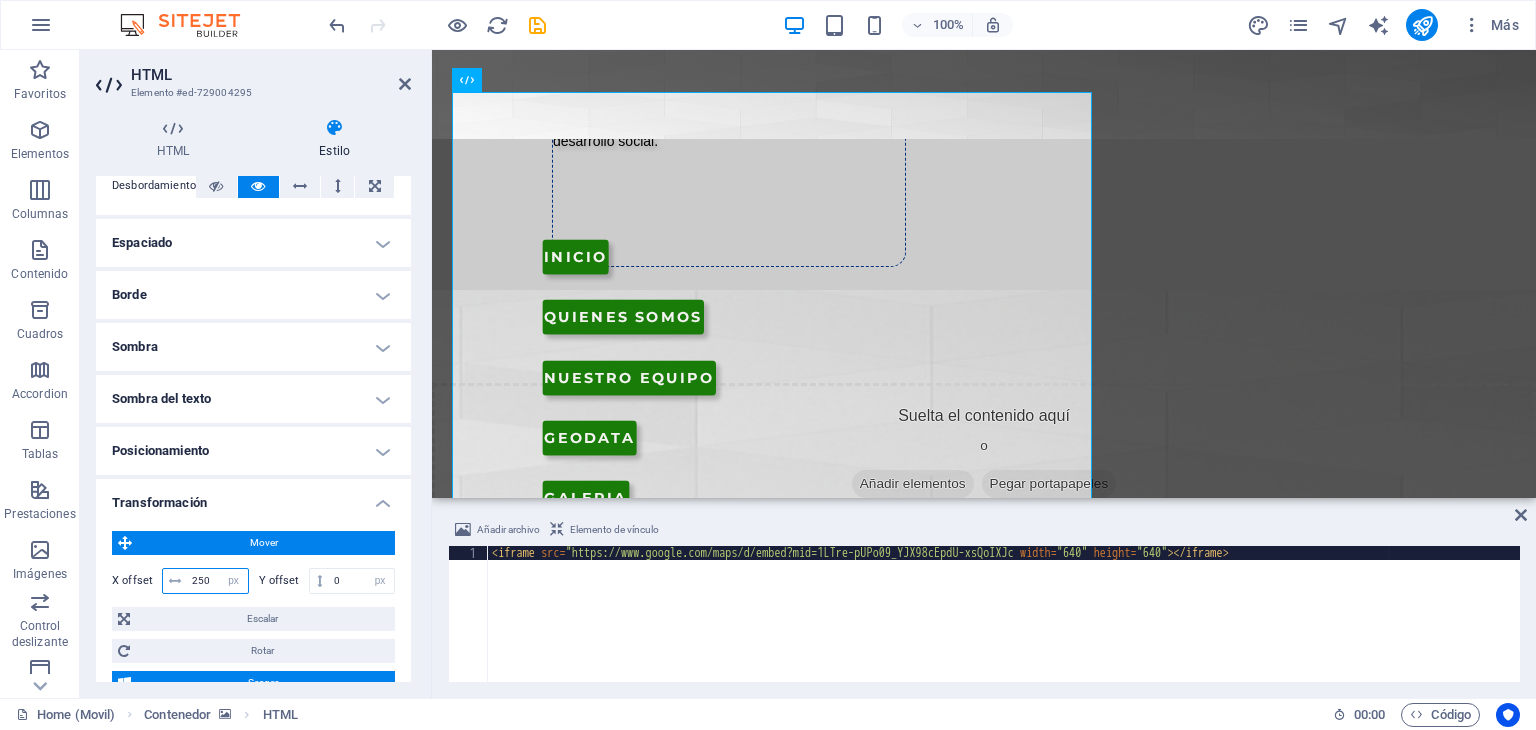 type on "250" 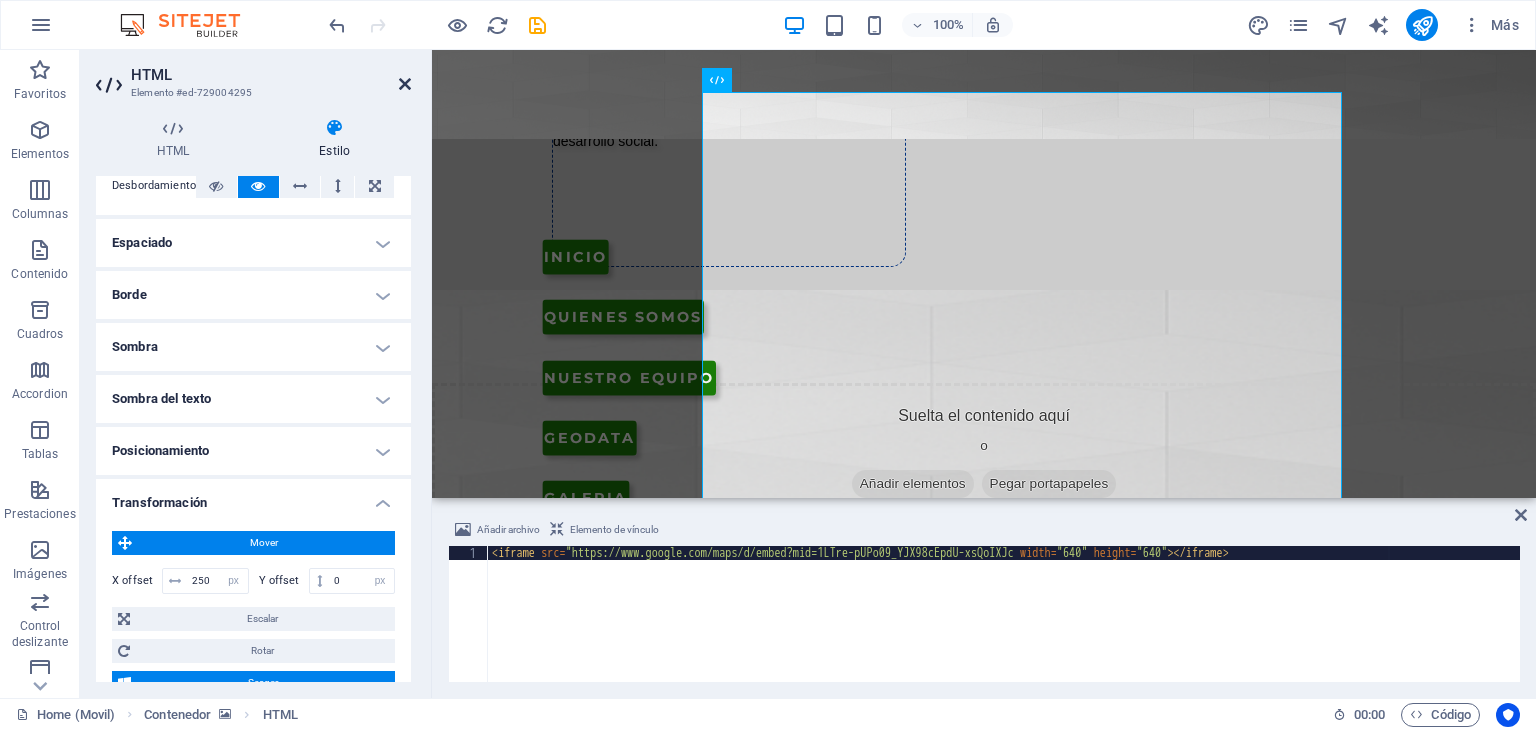 click at bounding box center [405, 84] 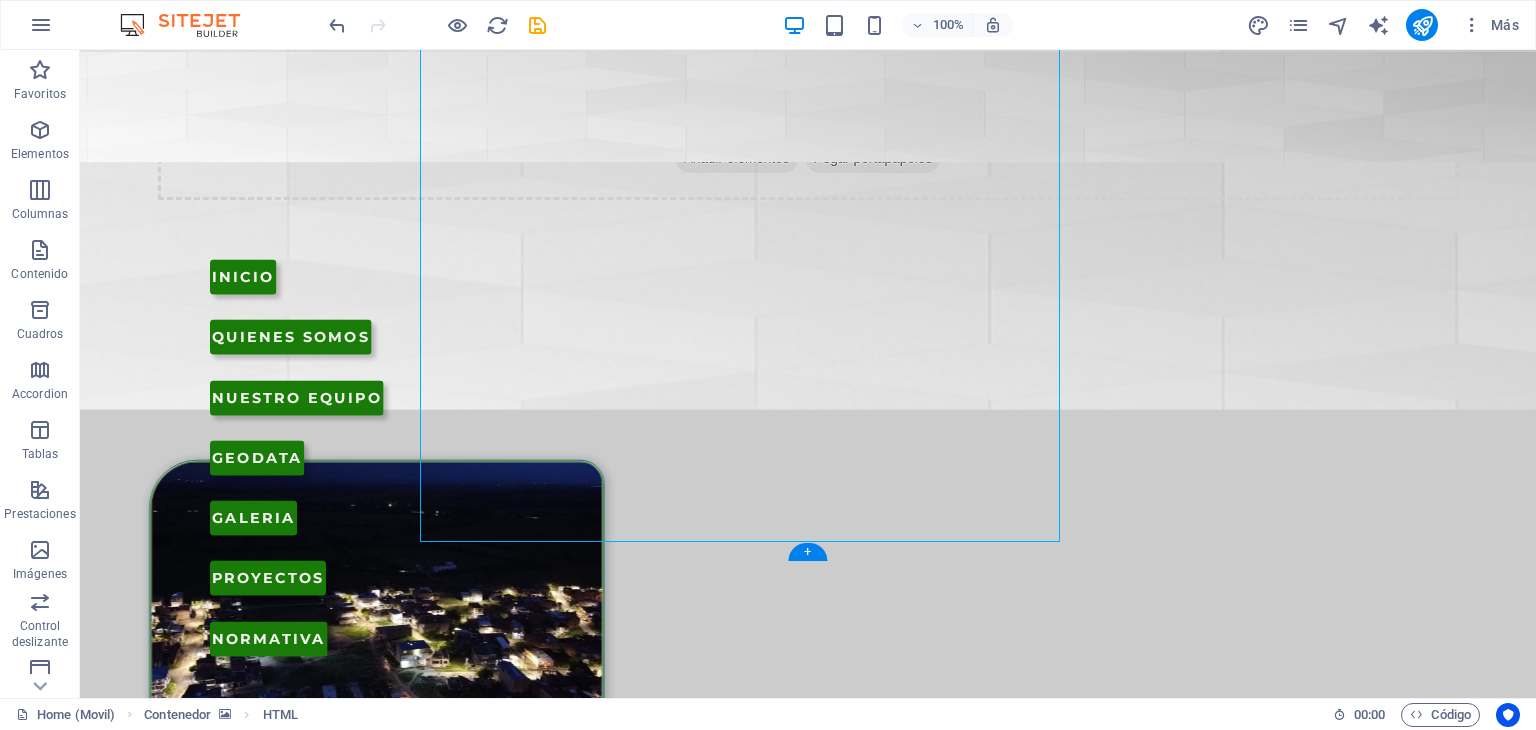 scroll, scrollTop: 2015, scrollLeft: 0, axis: vertical 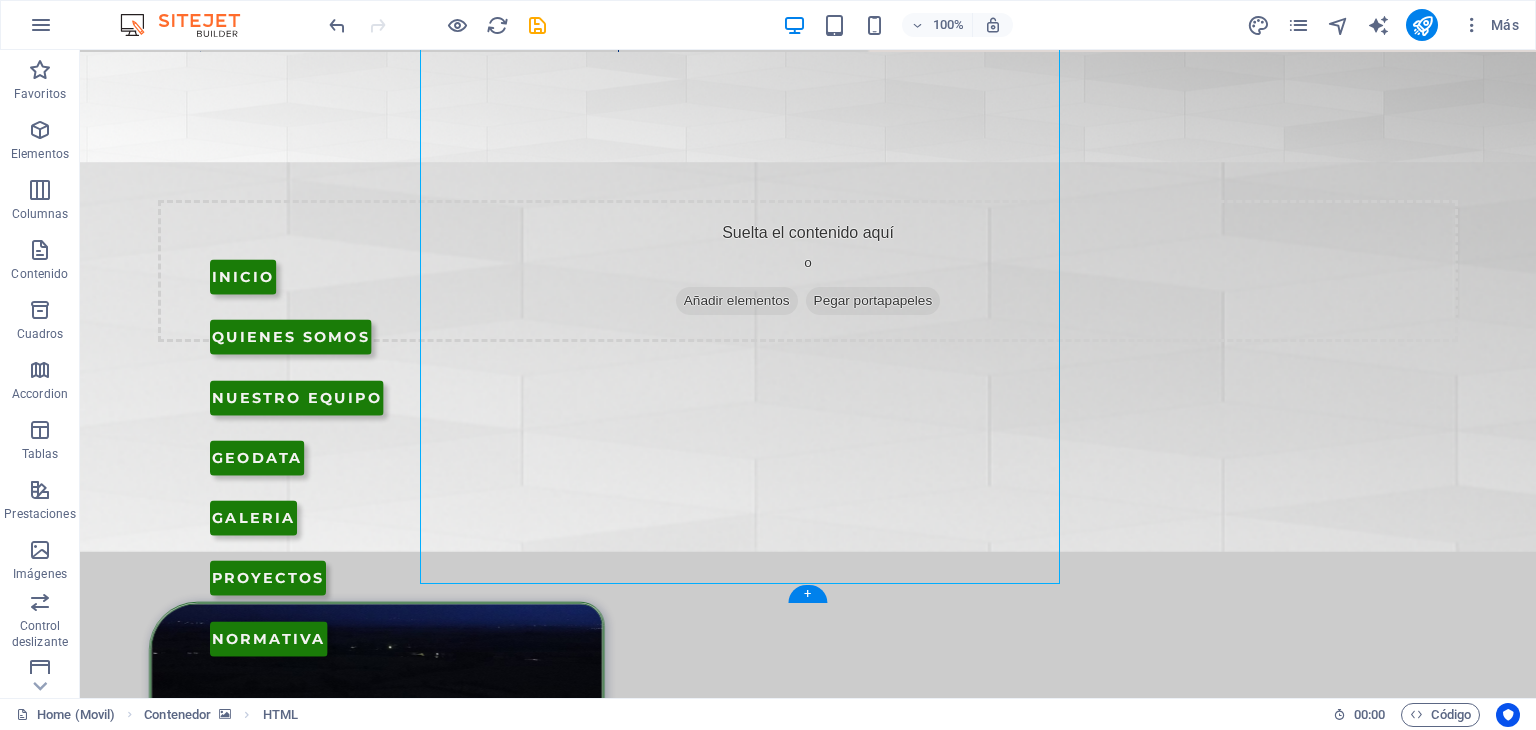 click at bounding box center [808, 2381] 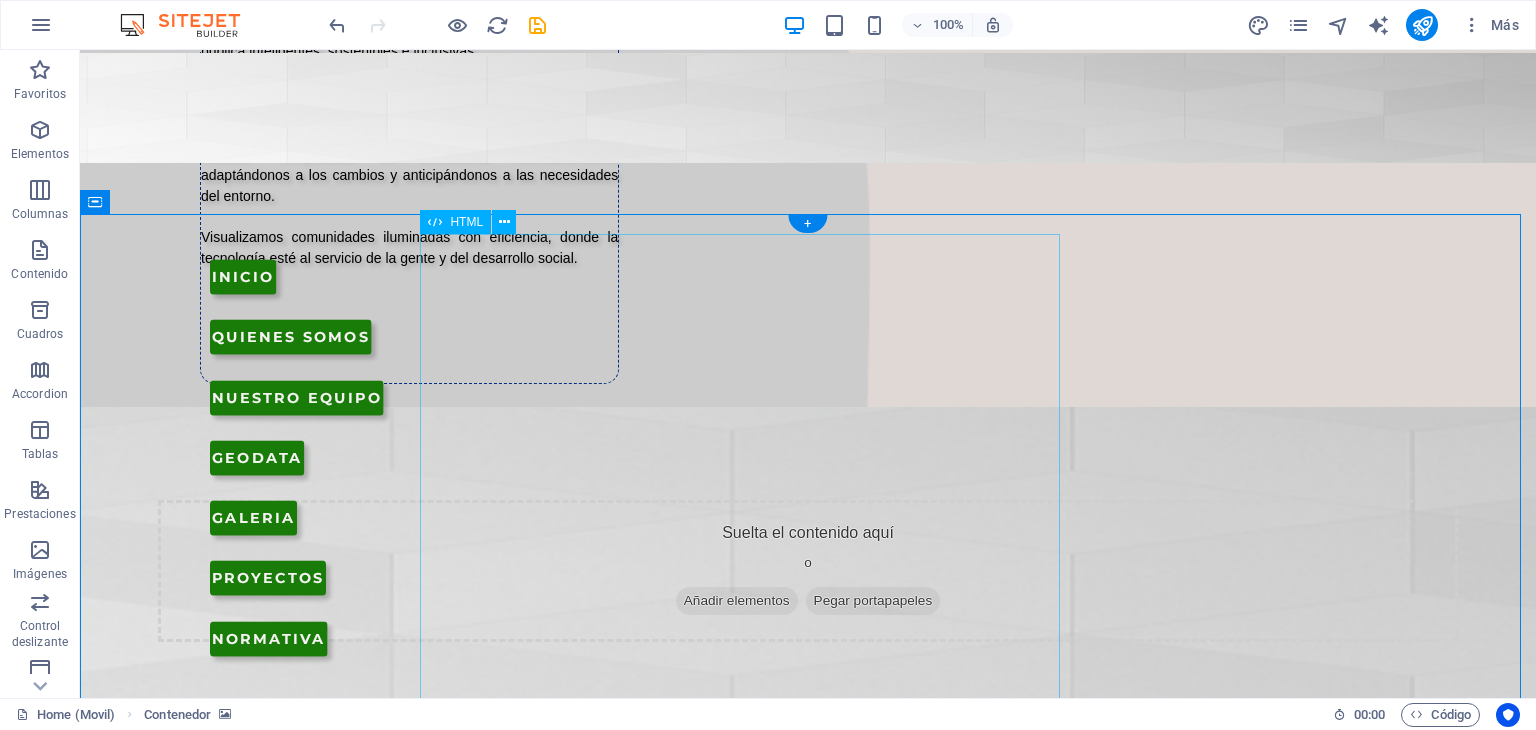 scroll, scrollTop: 2015, scrollLeft: 0, axis: vertical 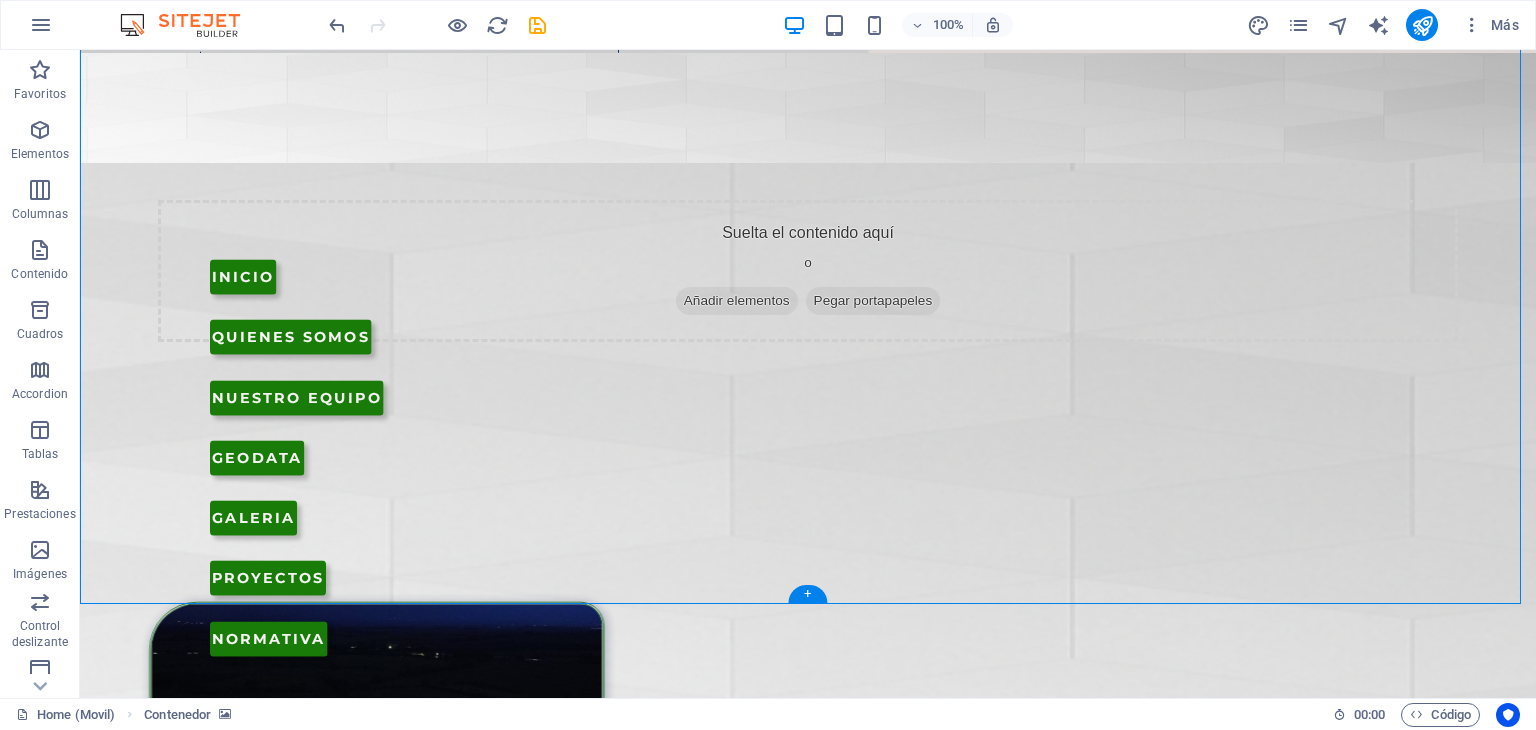 click at bounding box center (808, 2381) 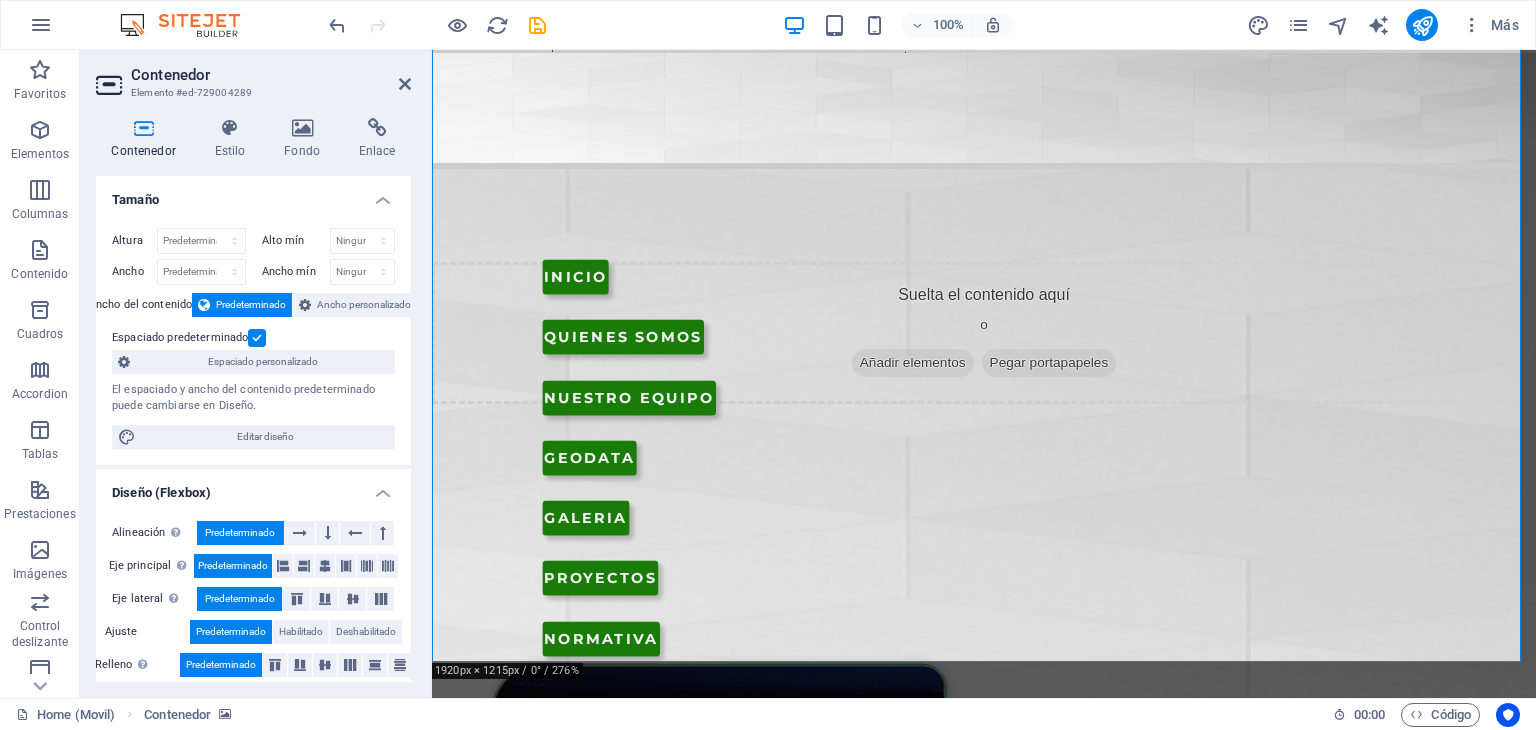 click on "Contenedor" at bounding box center (271, 75) 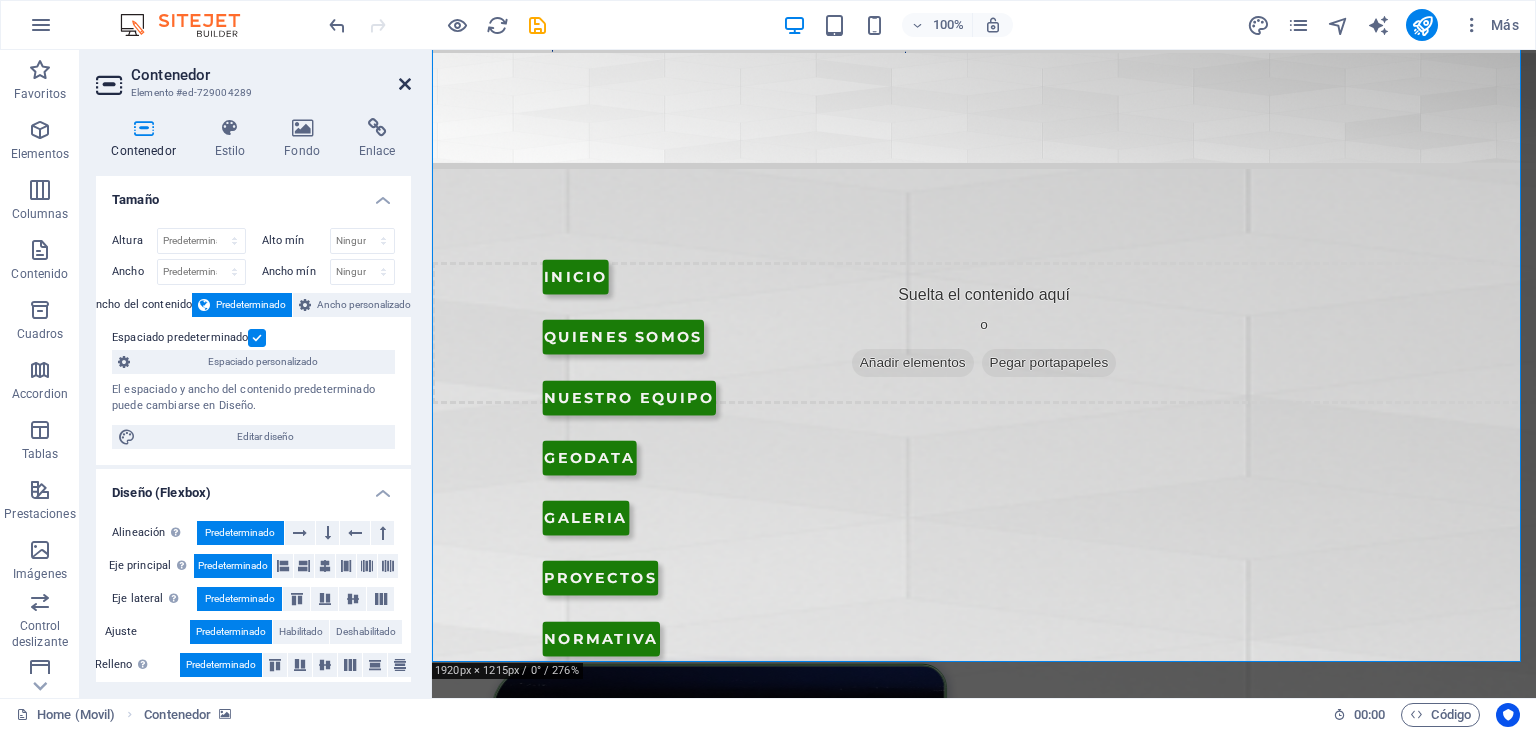 click at bounding box center [405, 84] 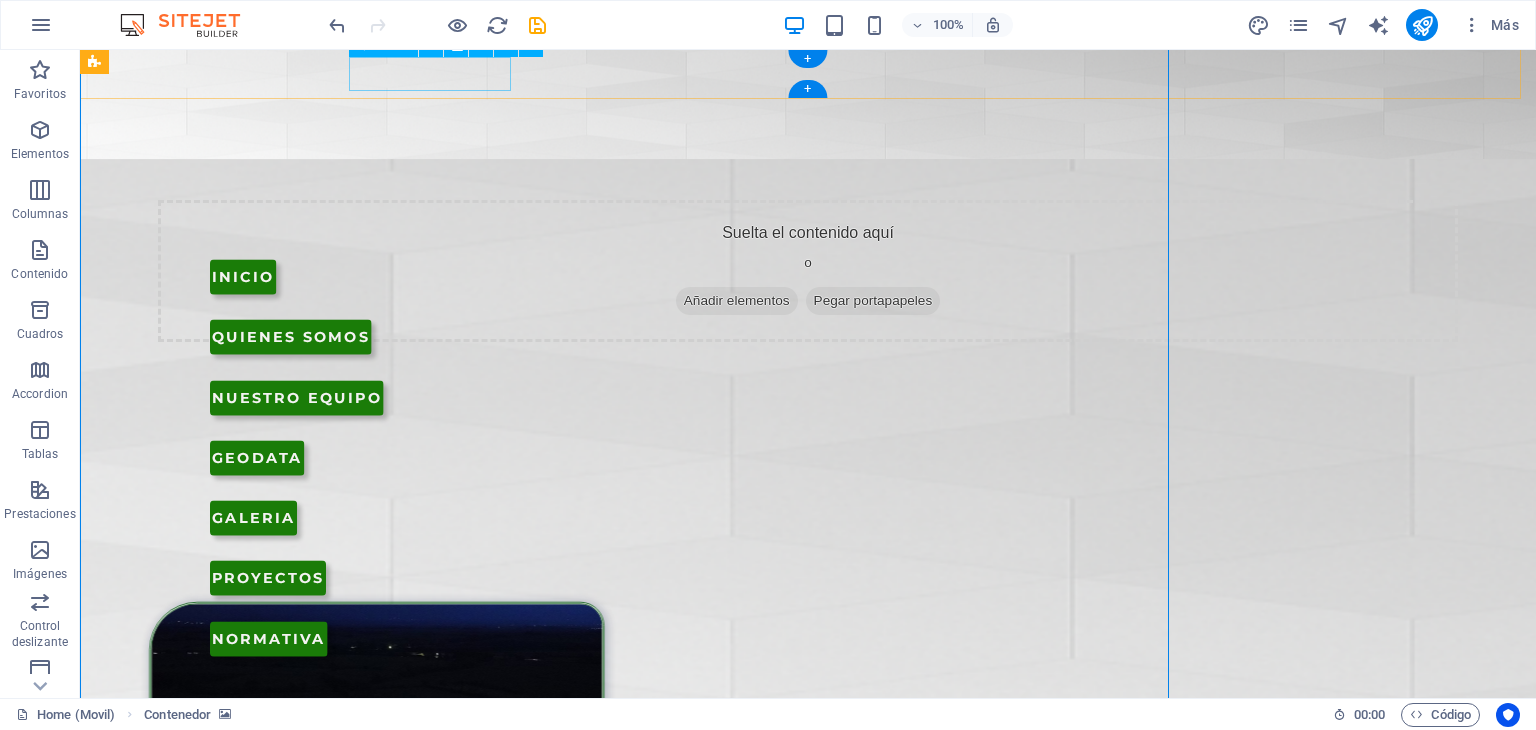 scroll, scrollTop: 1957, scrollLeft: 0, axis: vertical 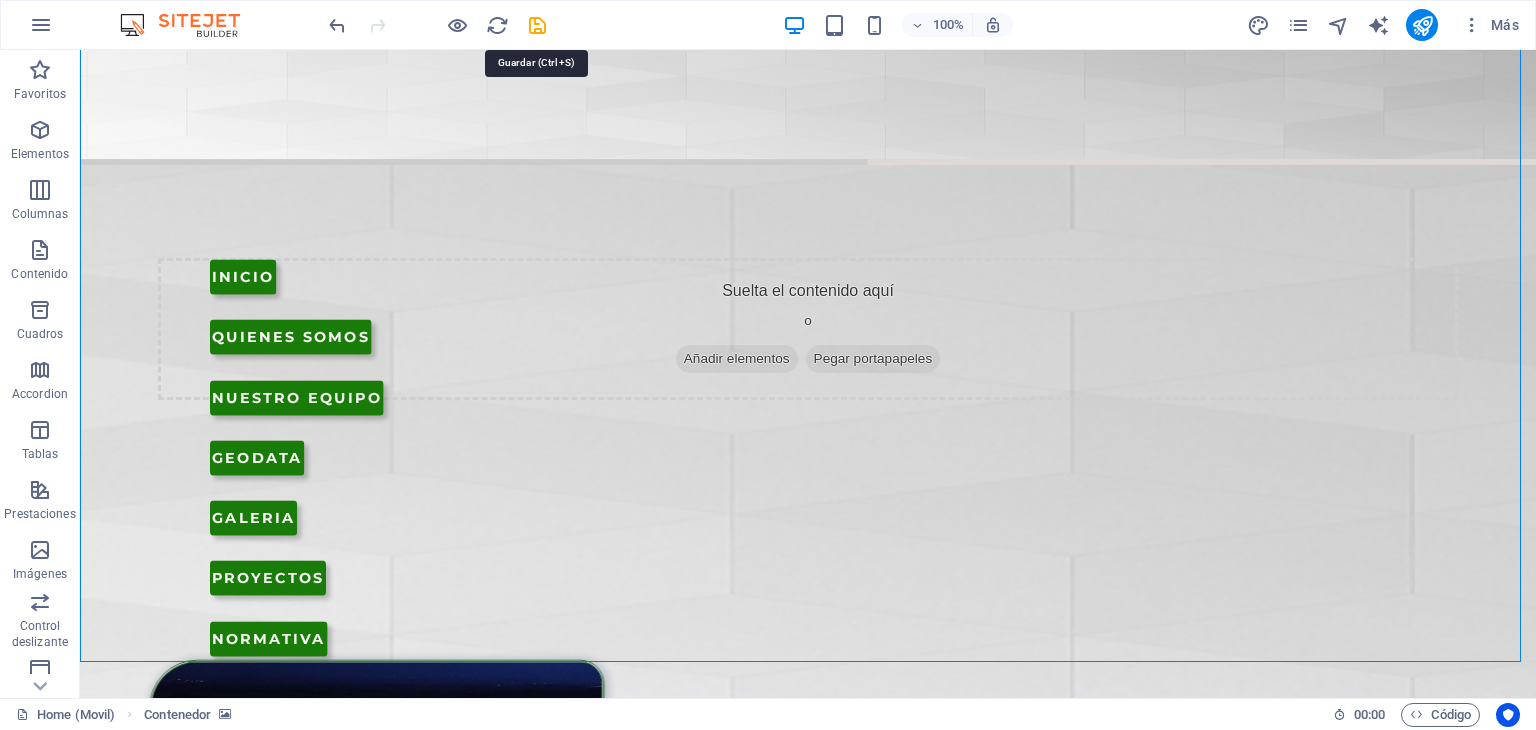 click at bounding box center [537, 25] 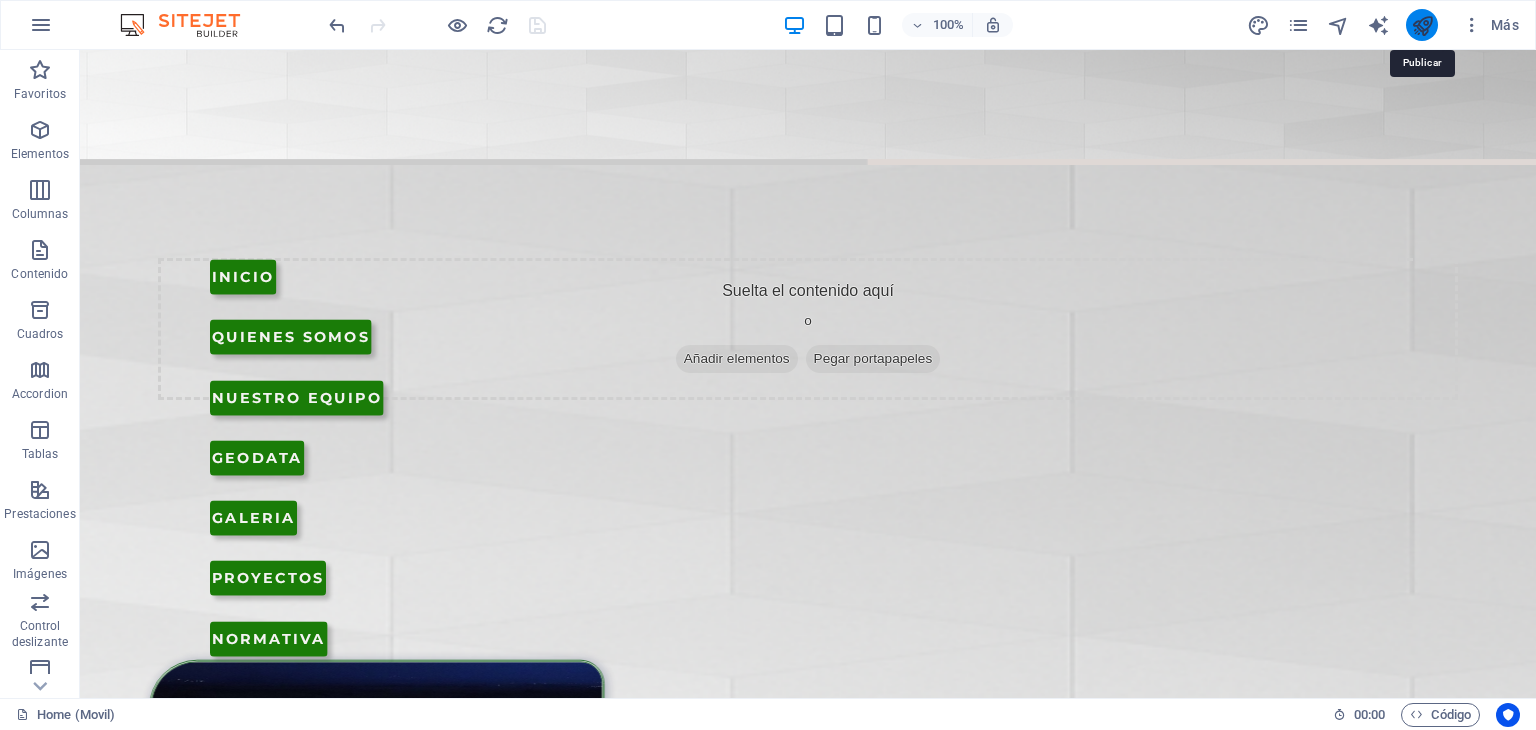 click at bounding box center [1422, 25] 